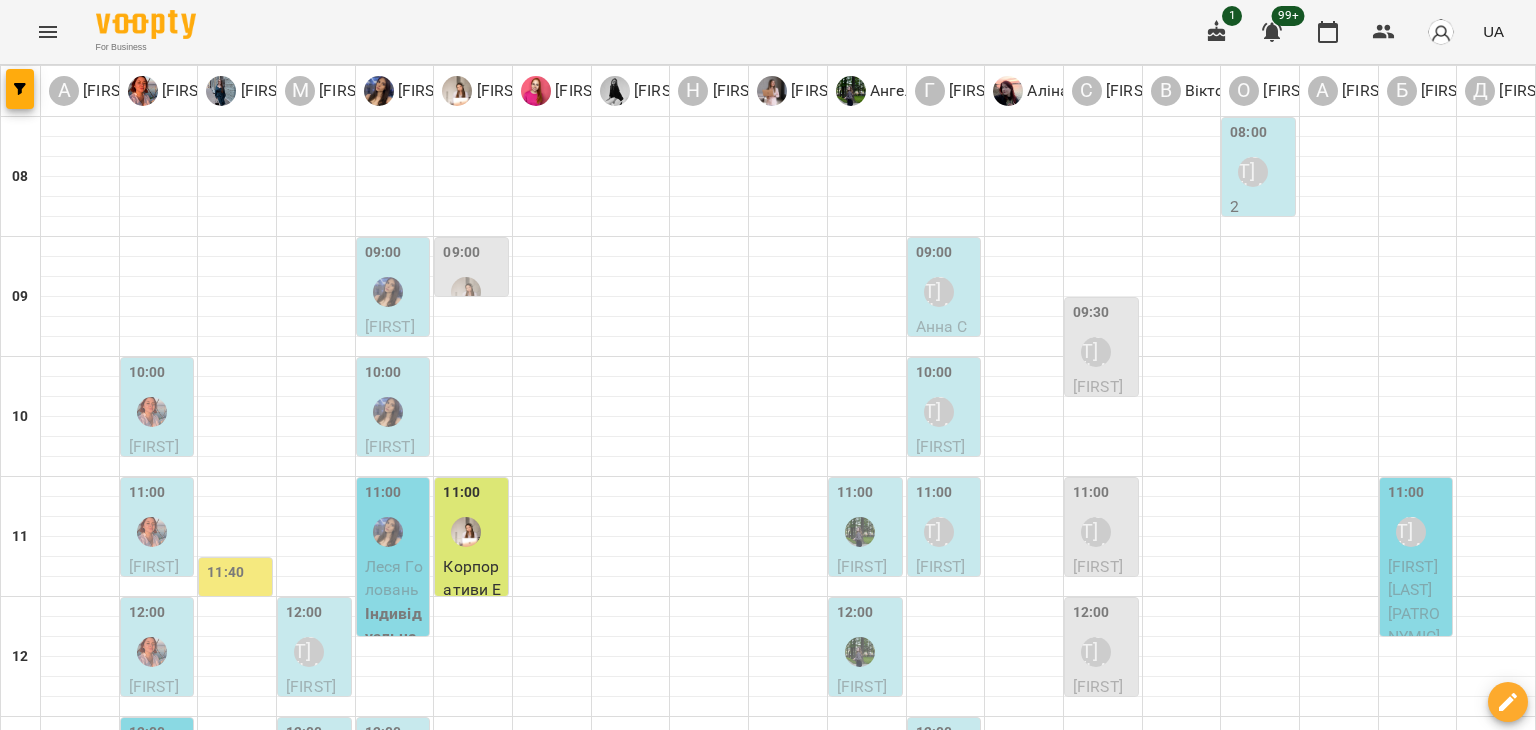scroll, scrollTop: 0, scrollLeft: 0, axis: both 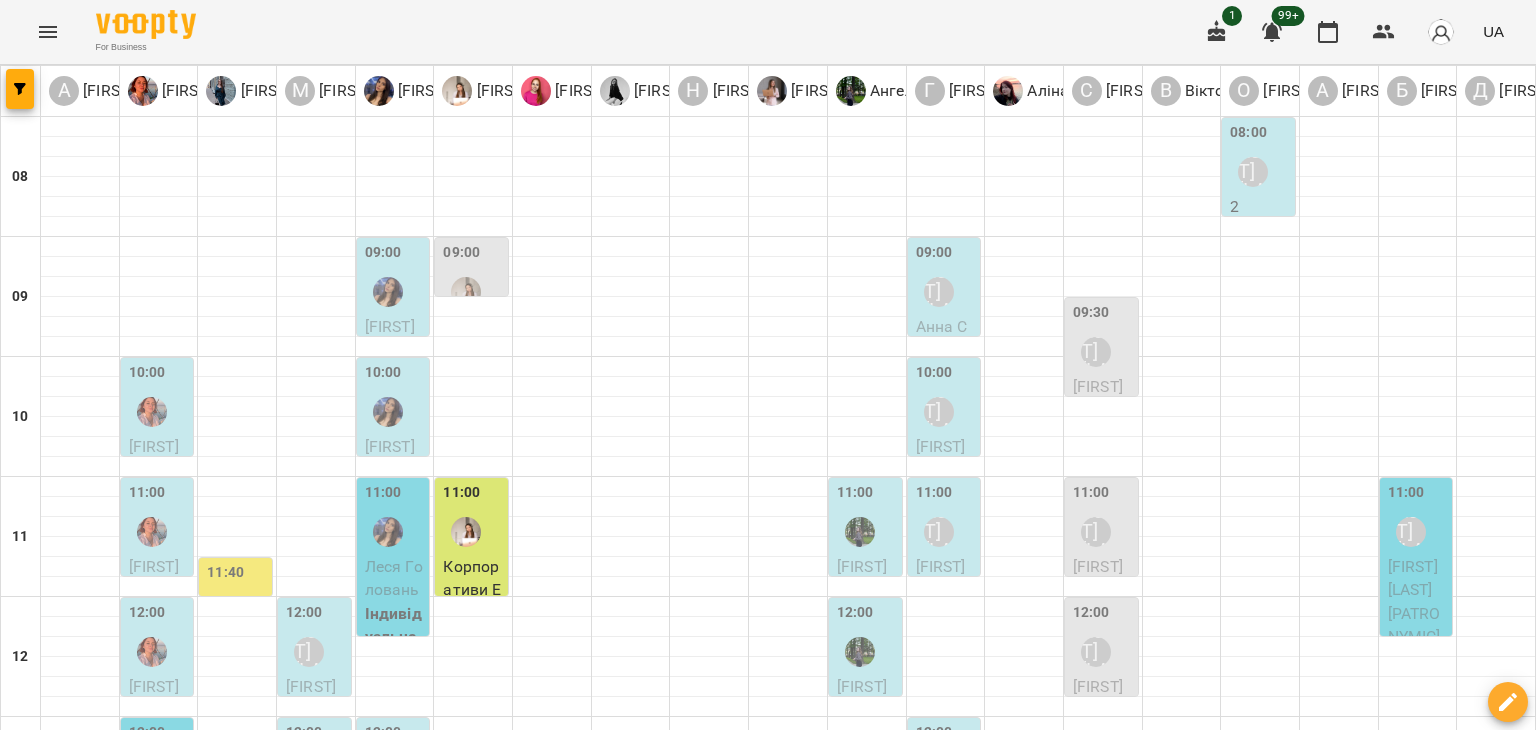 click at bounding box center (860, 532) 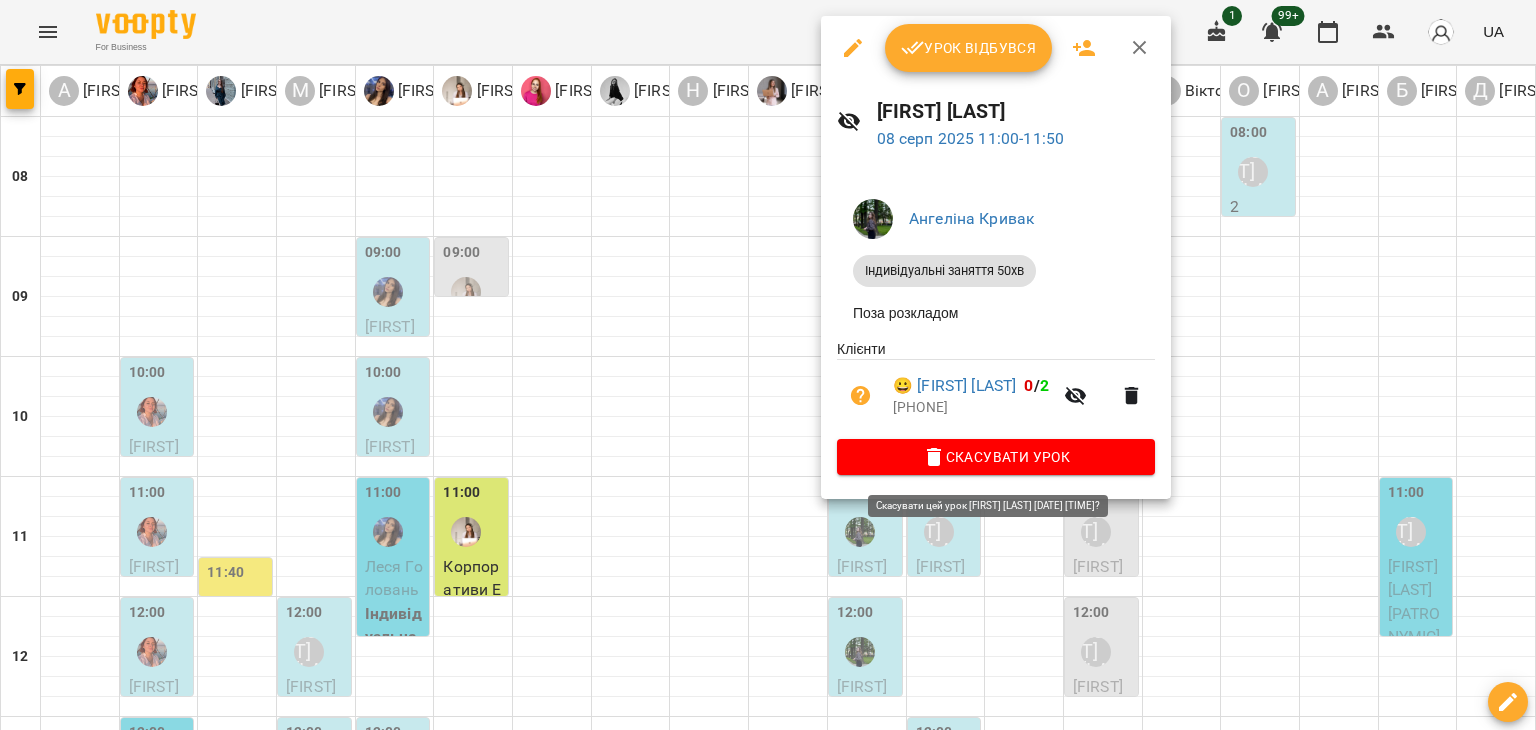 click on "Скасувати Урок" at bounding box center (996, 457) 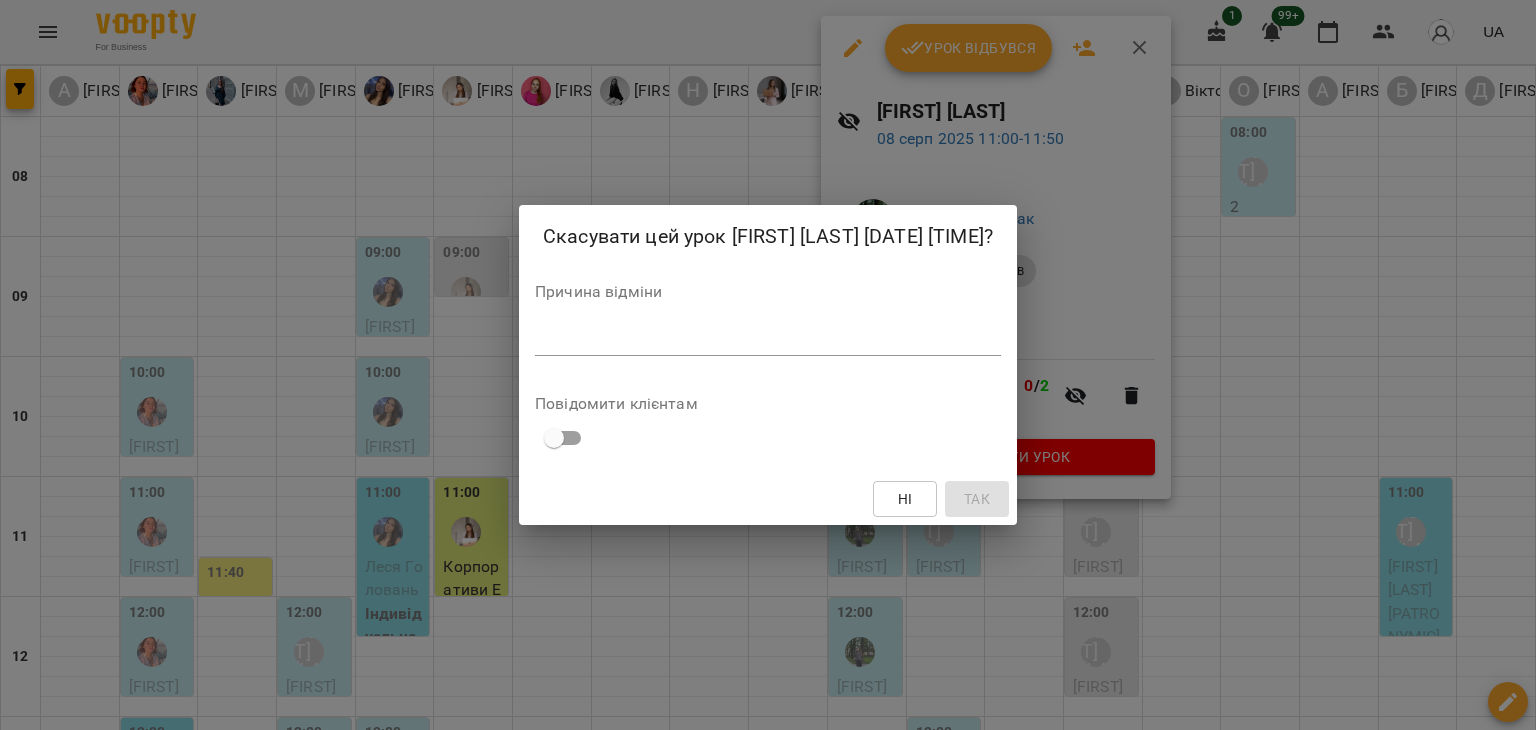 click at bounding box center (768, 339) 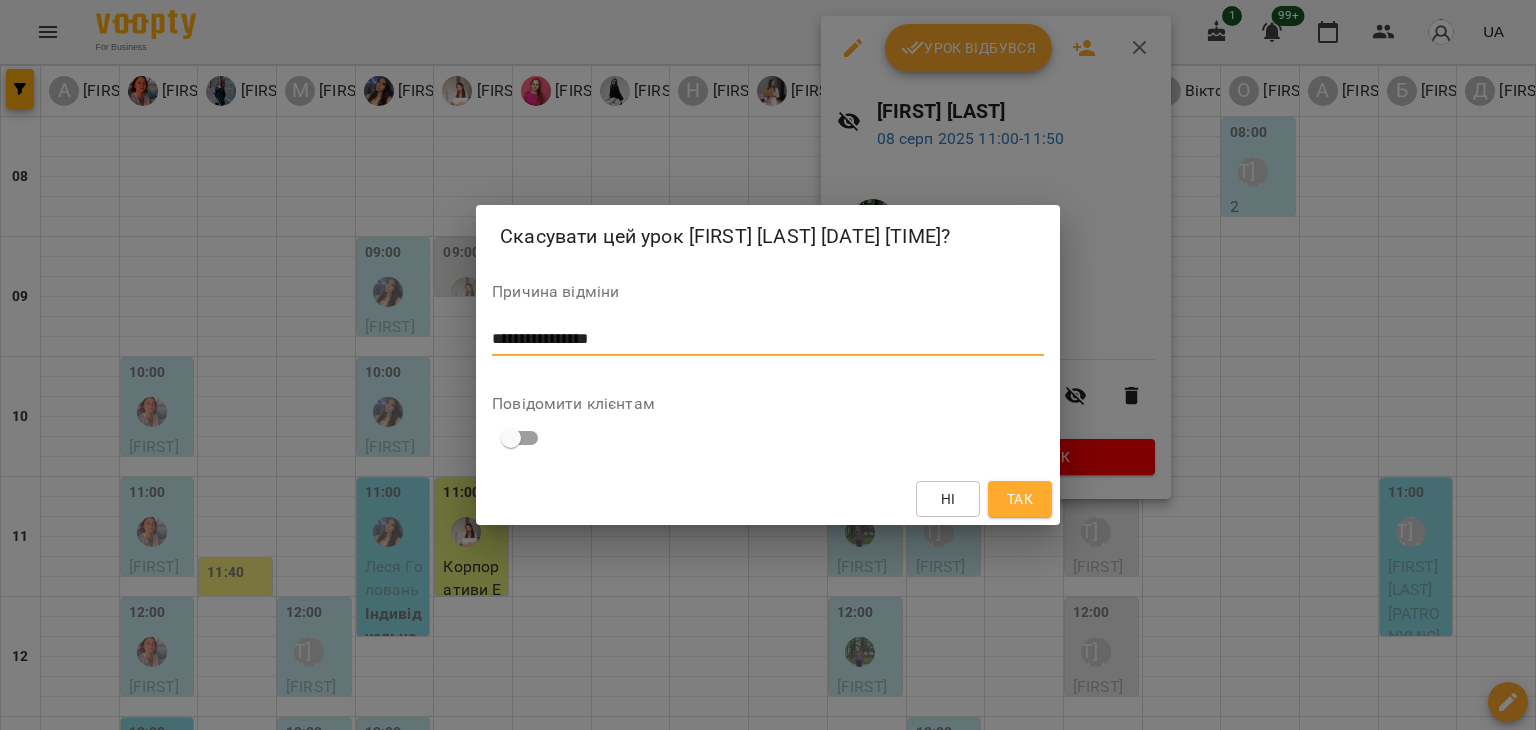 type on "**********" 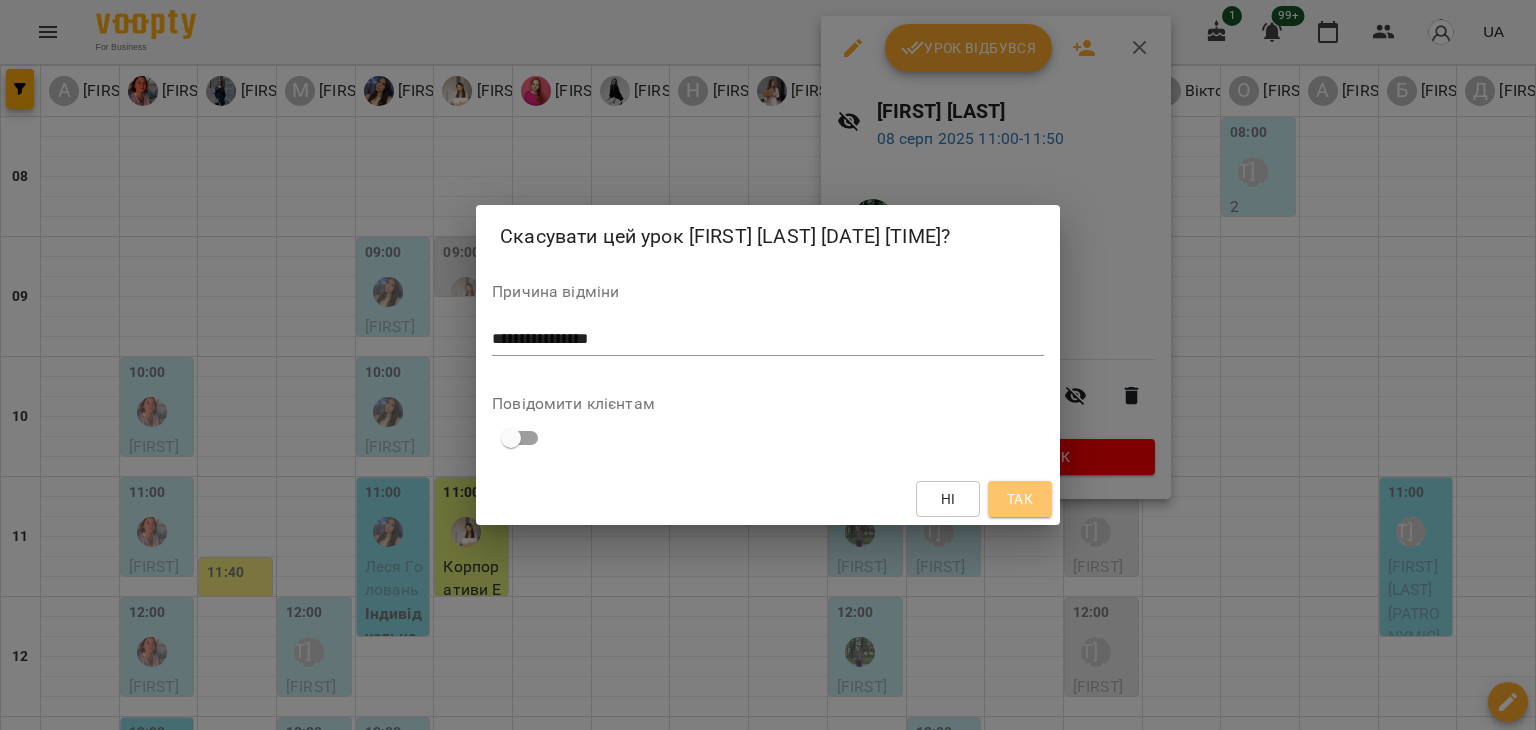 click on "Так" at bounding box center (1020, 499) 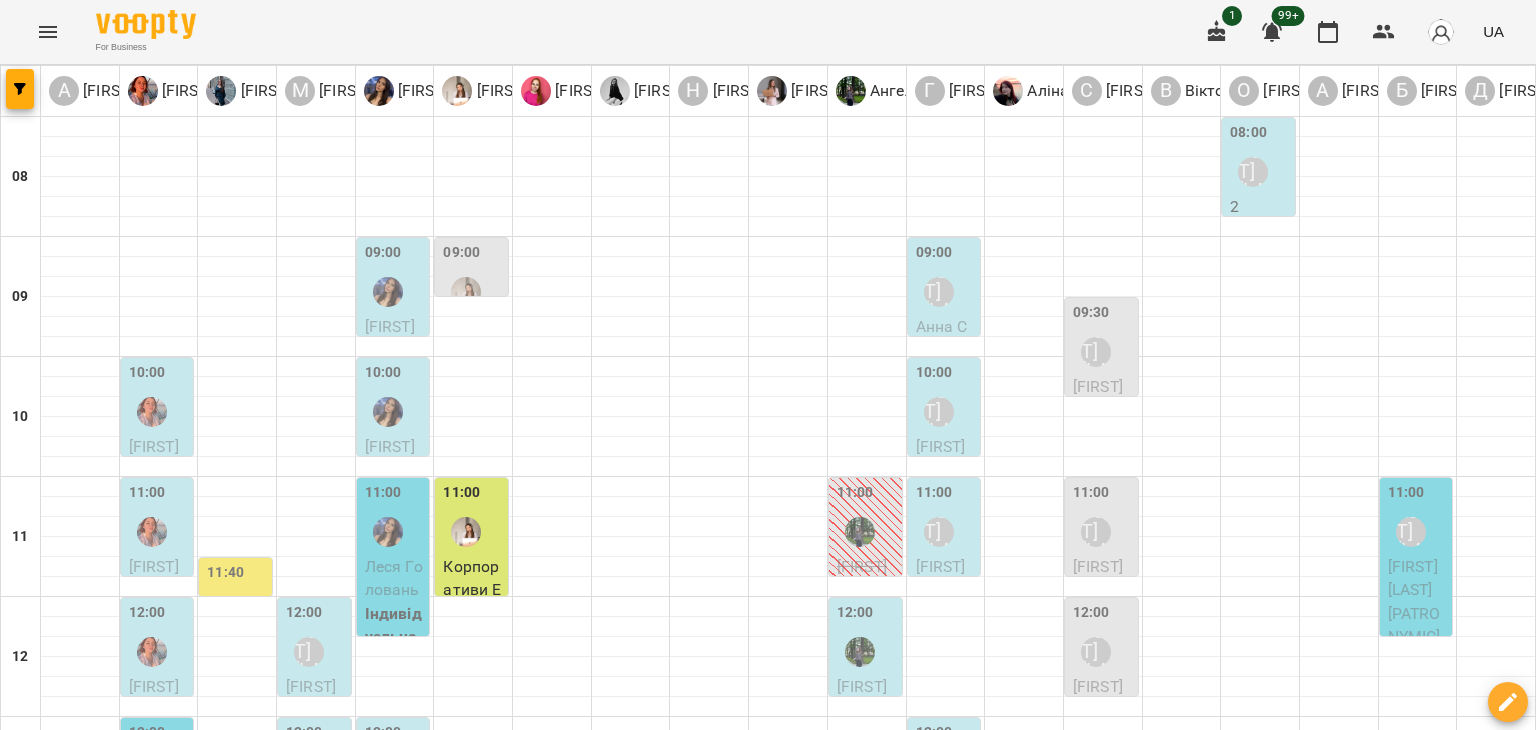 click on "чт" at bounding box center (678, 1823) 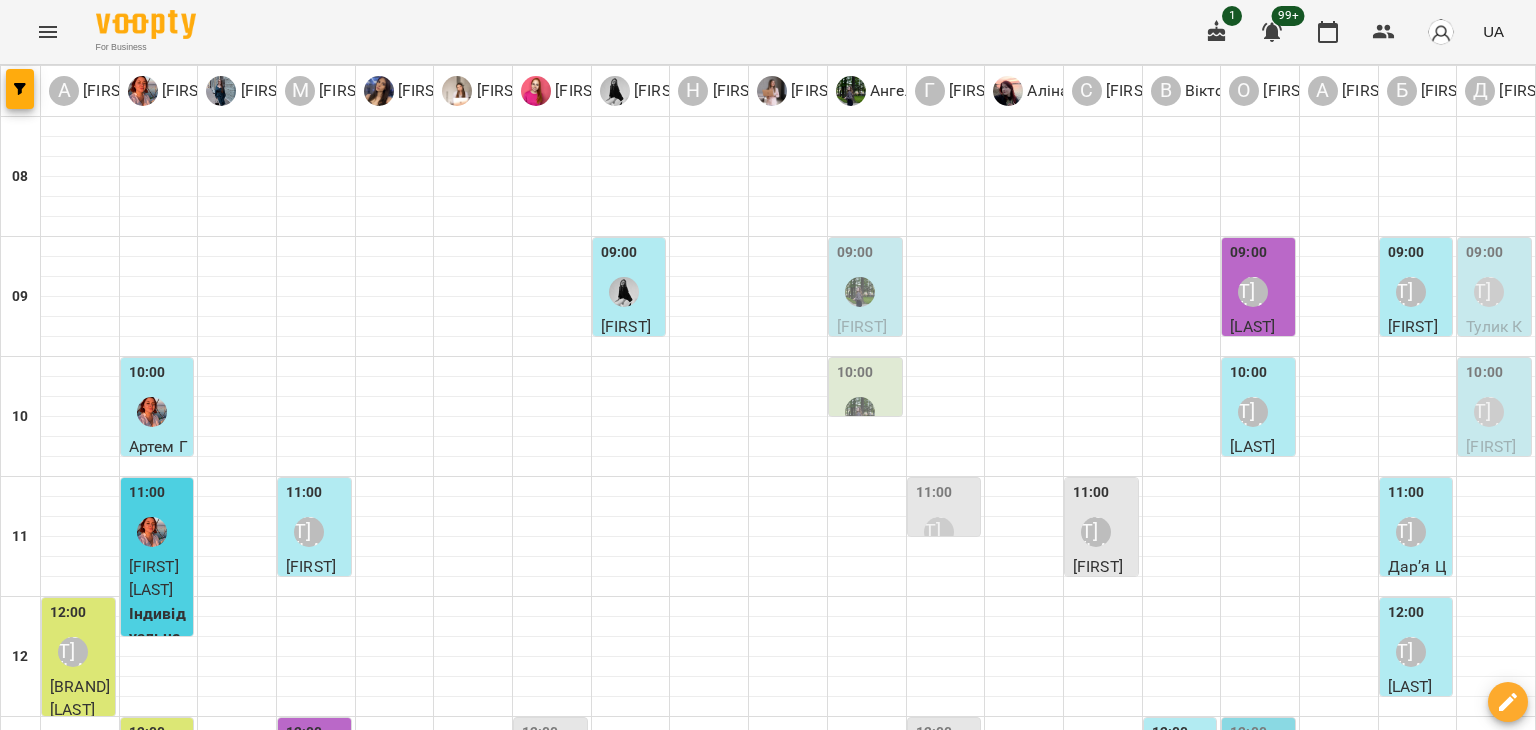 scroll, scrollTop: 900, scrollLeft: 0, axis: vertical 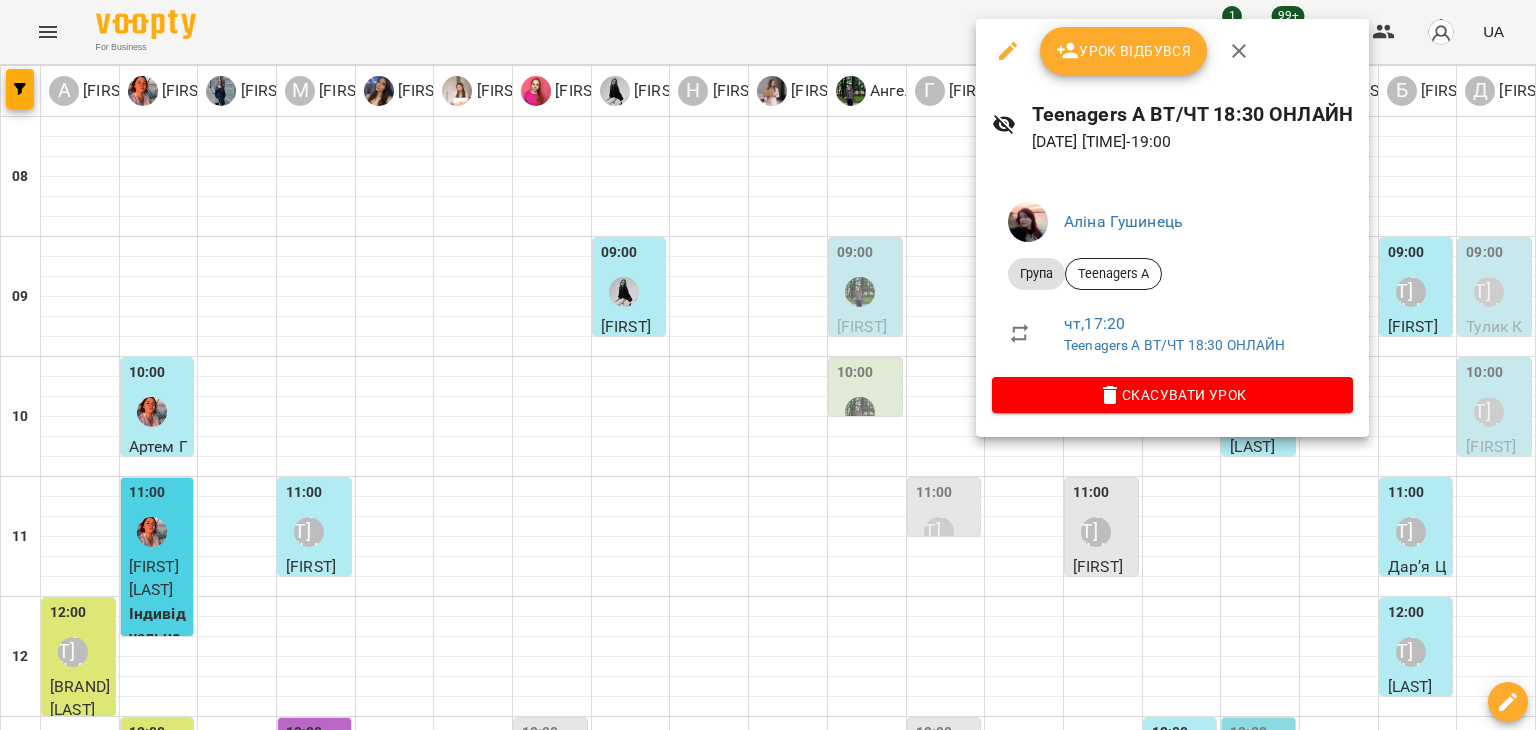 click at bounding box center (1008, 51) 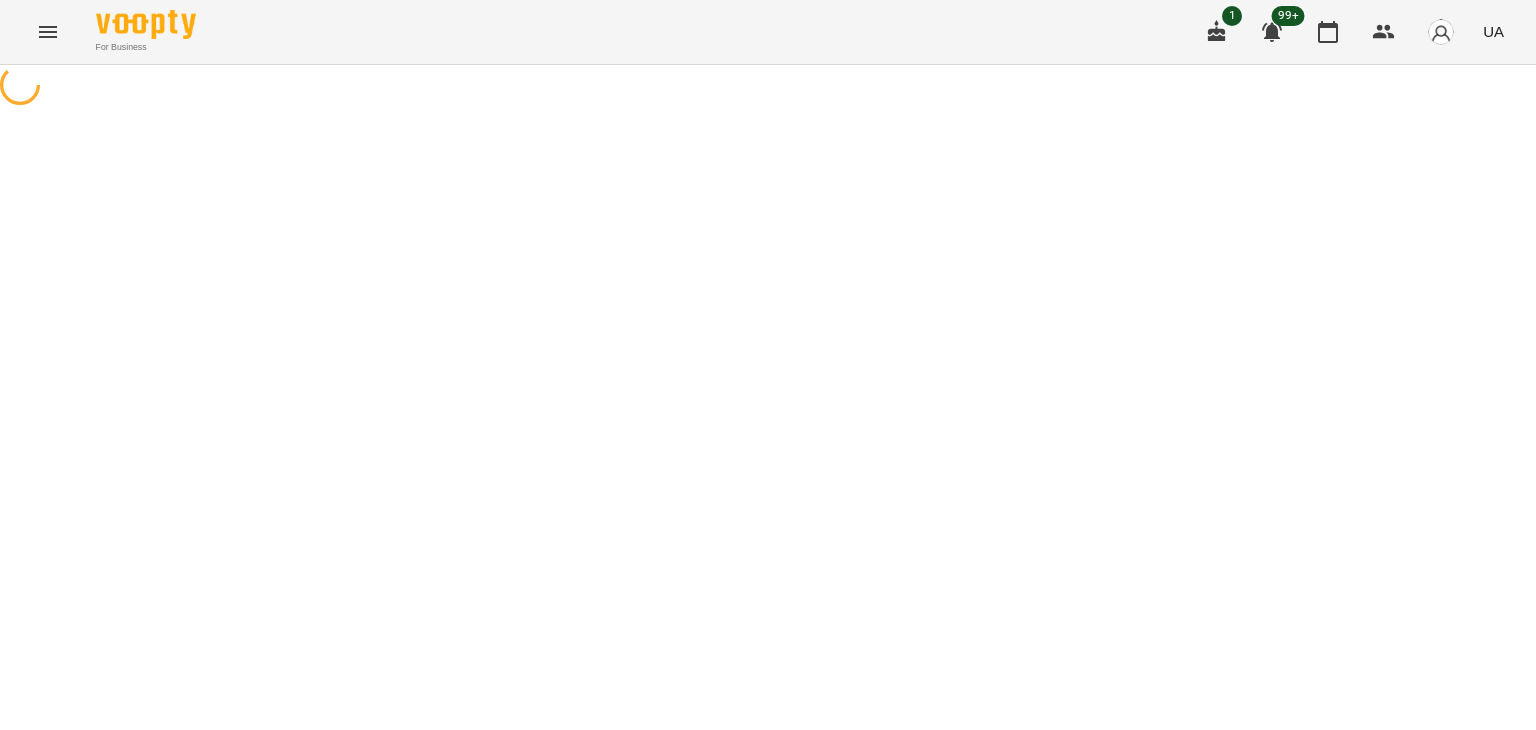 click on "For Business 1 99+ UA" at bounding box center (768, 32) 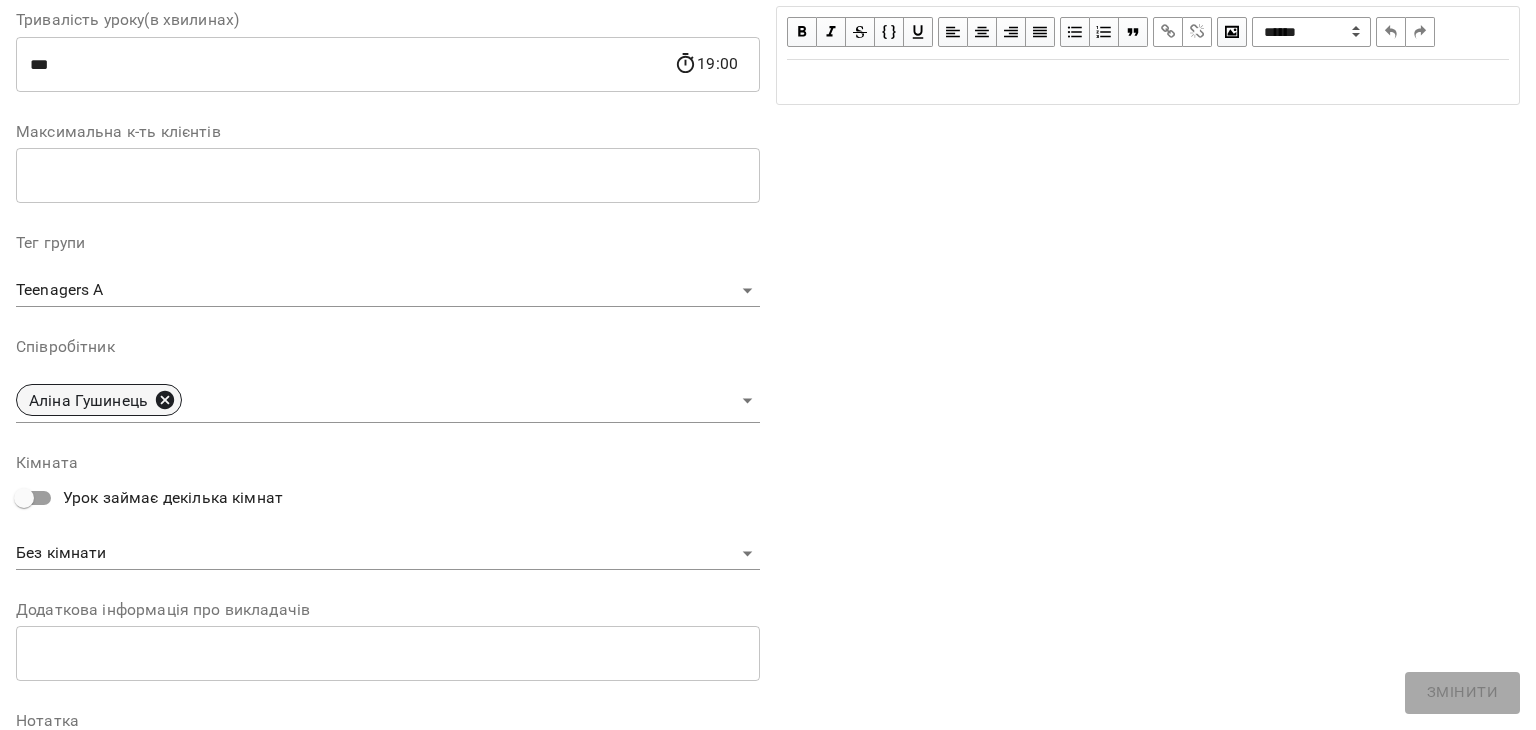 click 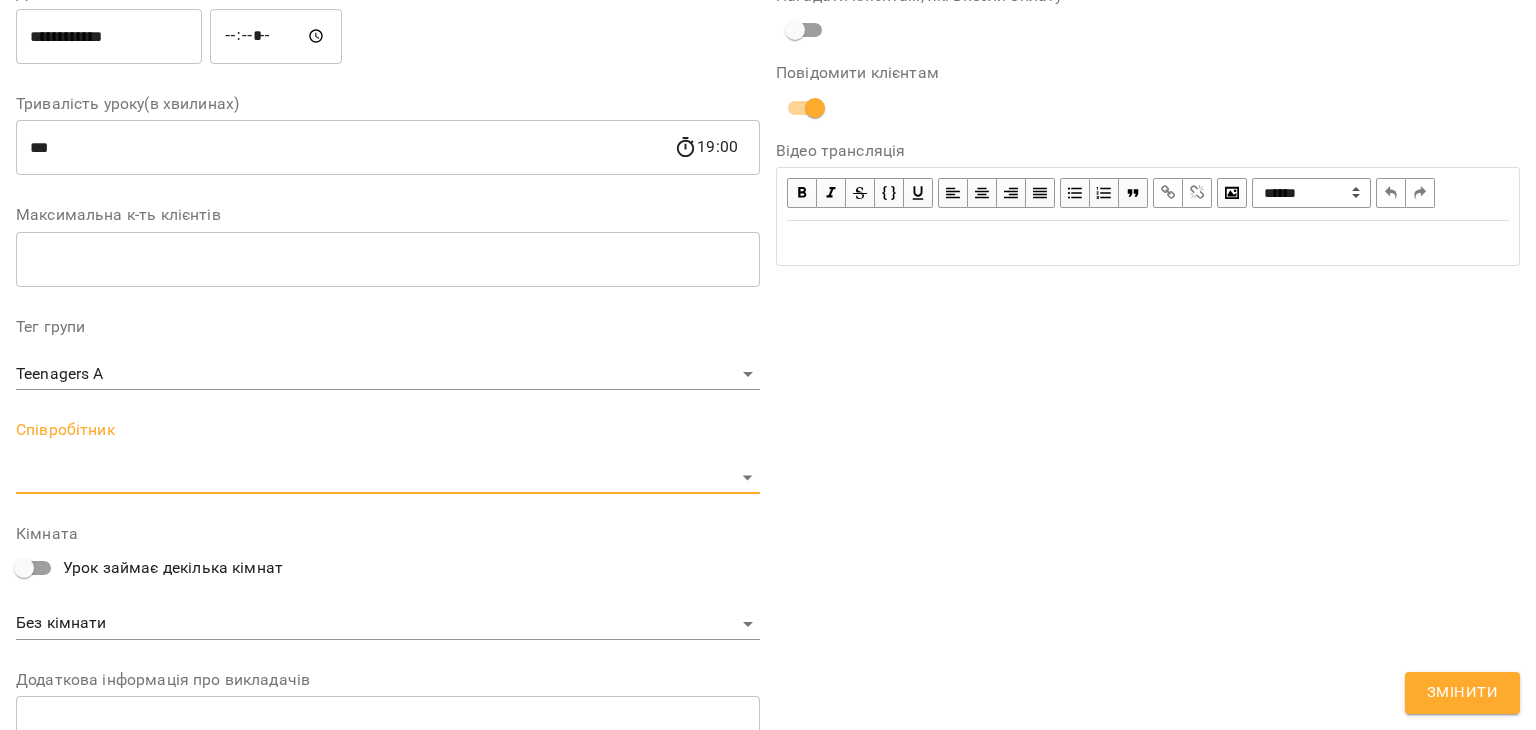 scroll, scrollTop: 483, scrollLeft: 0, axis: vertical 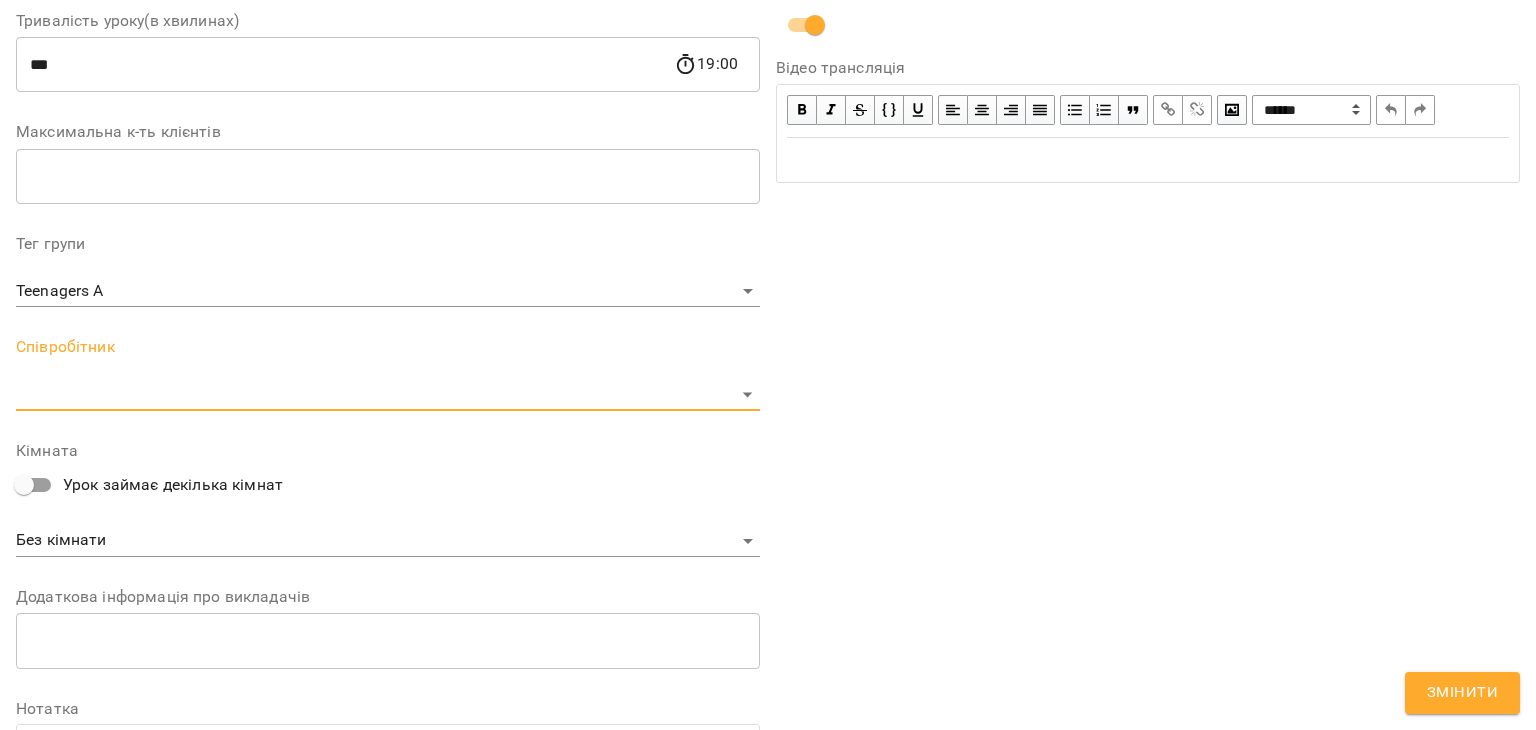 click on "For Business 1 99+ UA Журнал відвідувань / Teenagers A ВТ/ЧТ 18:30 ОНЛАЙН чт, 07 серп 2025 17:20 / Урок відбувся чт , 17:20 Teenagers A ВТ/ЧТ 18:30 ОНЛАЙН Урок №104 Попередні уроки вт 05 серп 2025 17:20 1. WB p. 74 ex. 5-6
2. WB p. 75 ex. 1-3
3. Learn grammar:
https://docs.google.com/document/d/1xr4BtDuJ9lsubO3PTlv_cG62RybAWN7bwNmMJ03VZmo/edit?tab=t.0 чт 31 лип 2025 17:20 1. WB p. 73 ex. 4
2. WB p. 74 ex. 1-4
3. SB p. 117 - повторити граматику (modal verbs....) вт 29 лип 2025 17:20 1. WB pp. 72-73 ex. 1-3
2. Вивчити слова на диктант:
https://docs.google.com/document/d/1xr4BtDuJ9lsubO3PTlv_cG62RybAWN7bwNmMJ03VZmo/edit?tab=t.0 чт 24 лип 2025 17:20 1. WB p. 71 - do all the tasks
2. SB p. 77 - прочитайте текст, випишіть 5 невідомих слів
( 100 )" at bounding box center [768, 467] 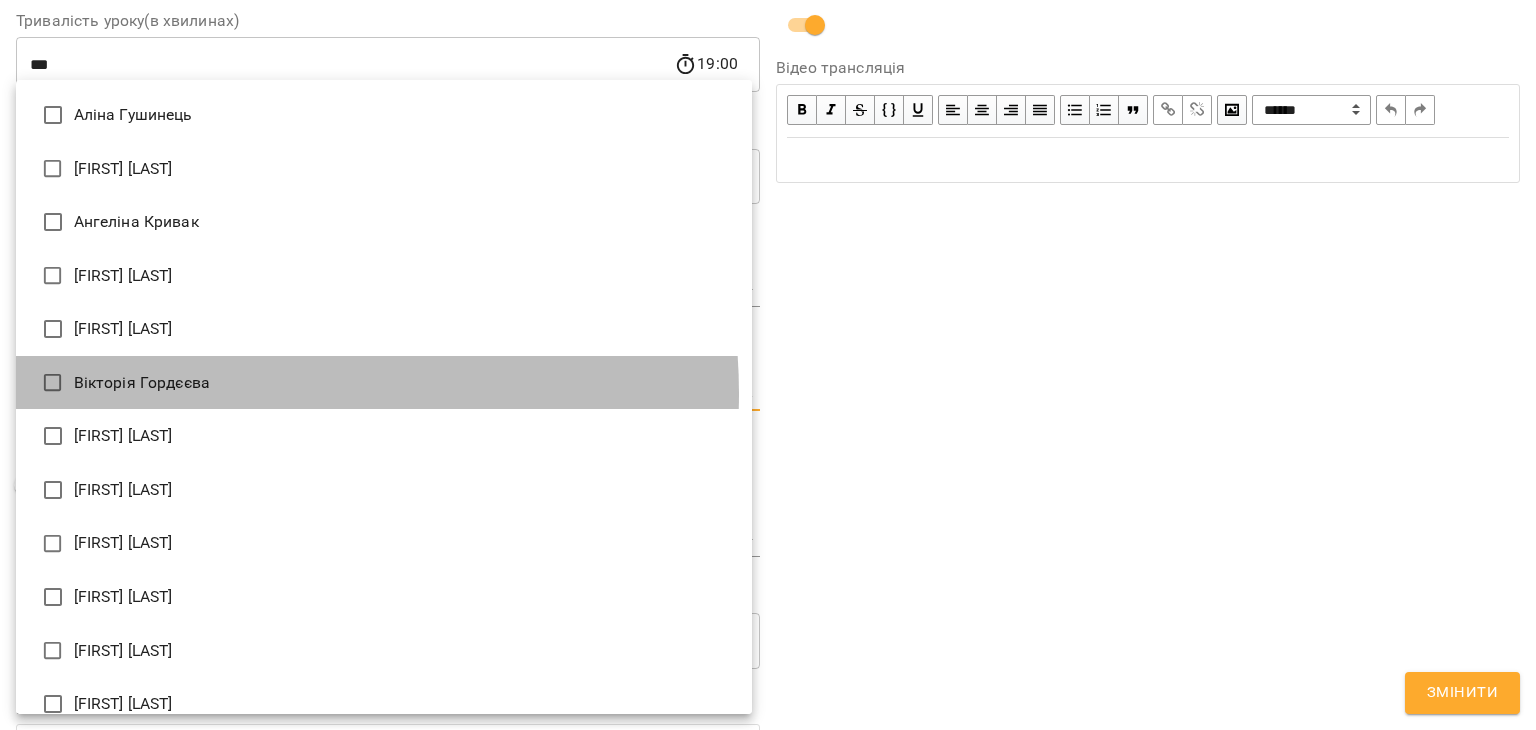click on "Вікторія Гордєєва" at bounding box center [384, 383] 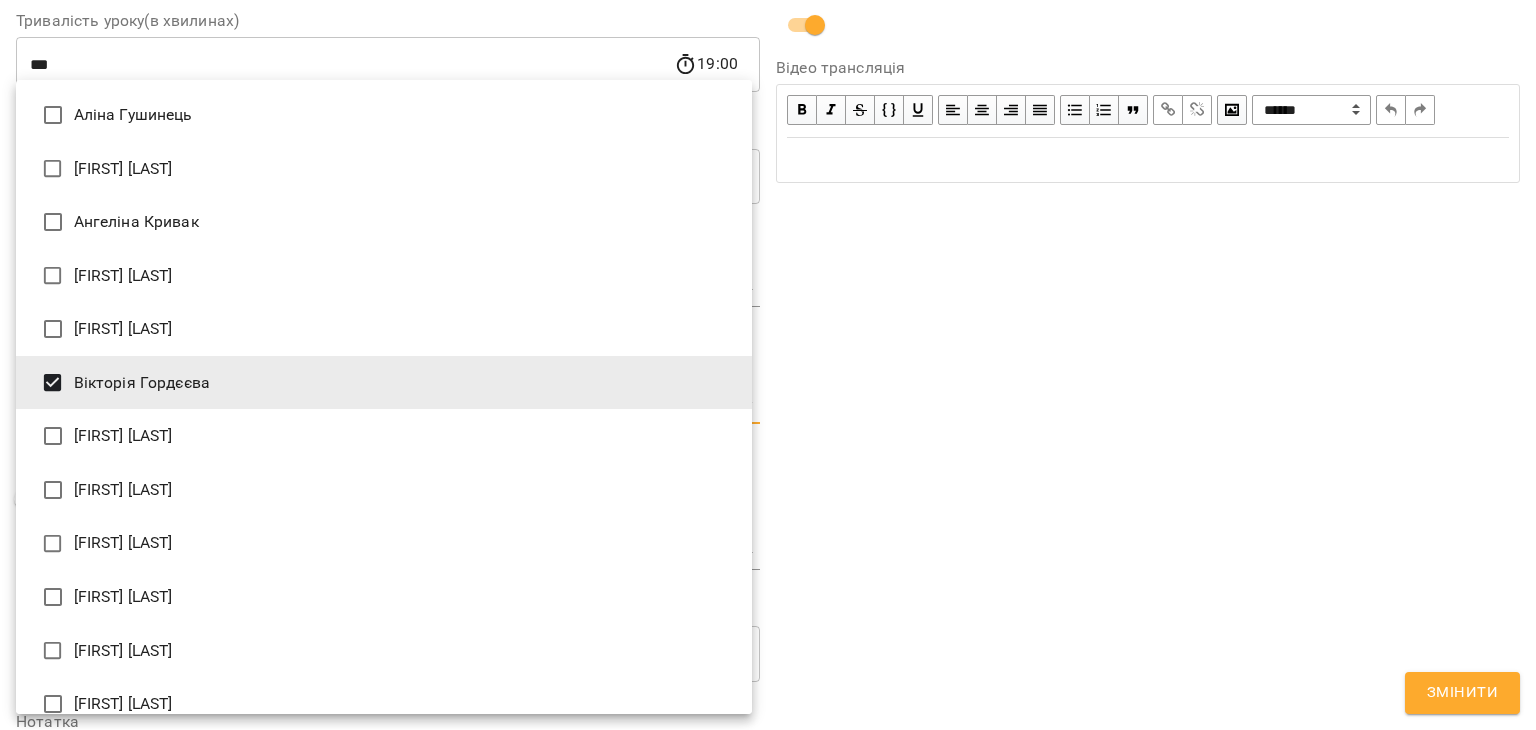 click at bounding box center (768, 365) 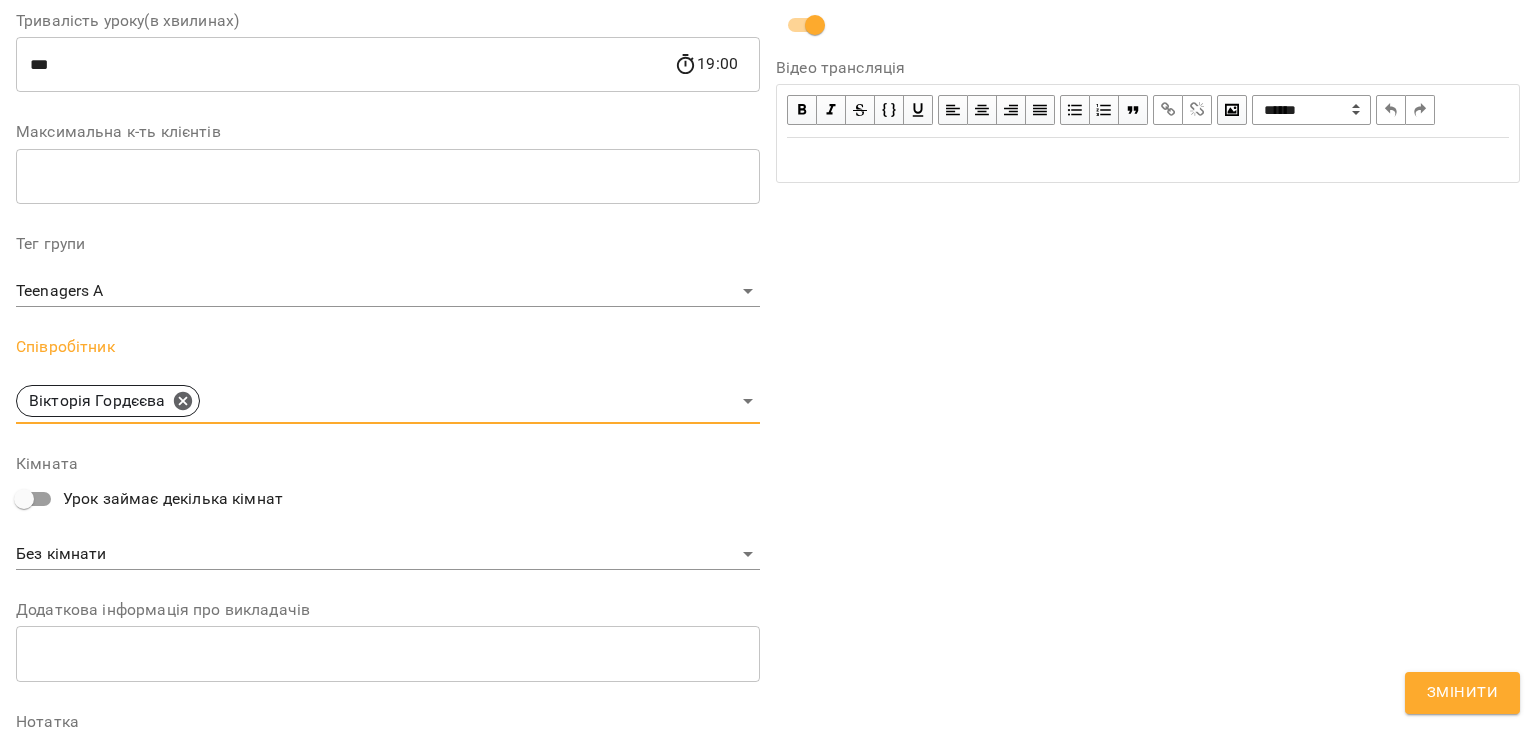 click on "Змінити" at bounding box center [1462, 693] 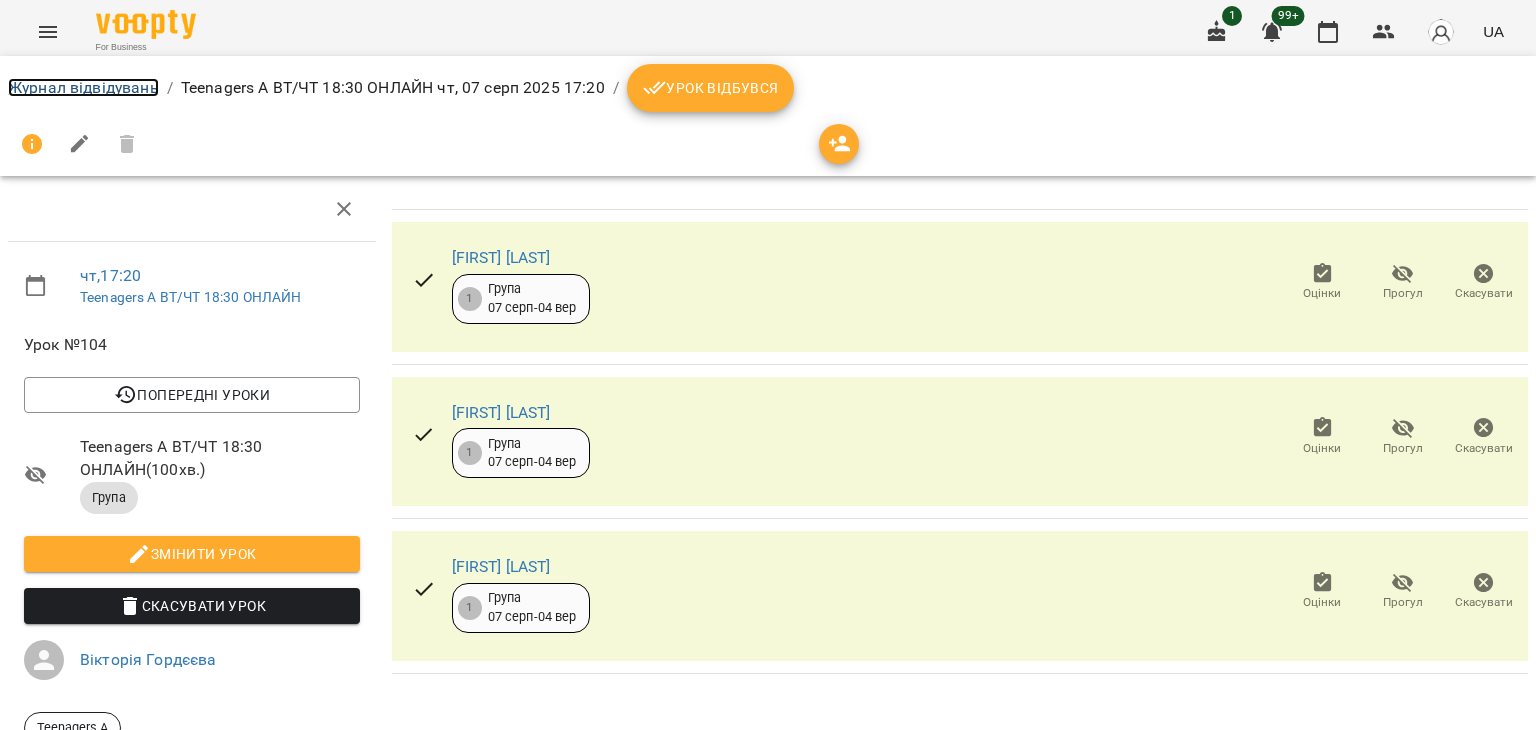 click on "Журнал відвідувань" at bounding box center [83, 87] 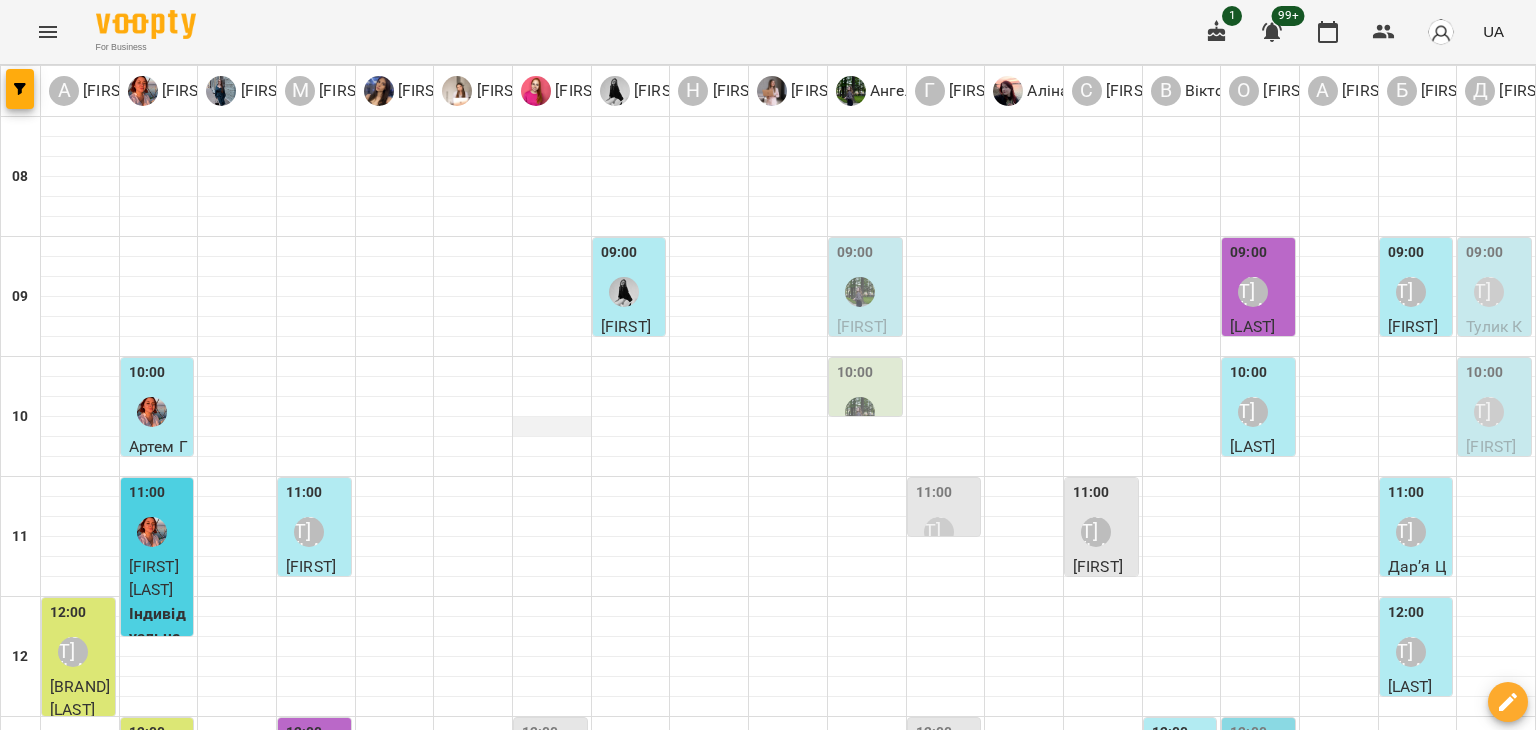 scroll, scrollTop: 600, scrollLeft: 0, axis: vertical 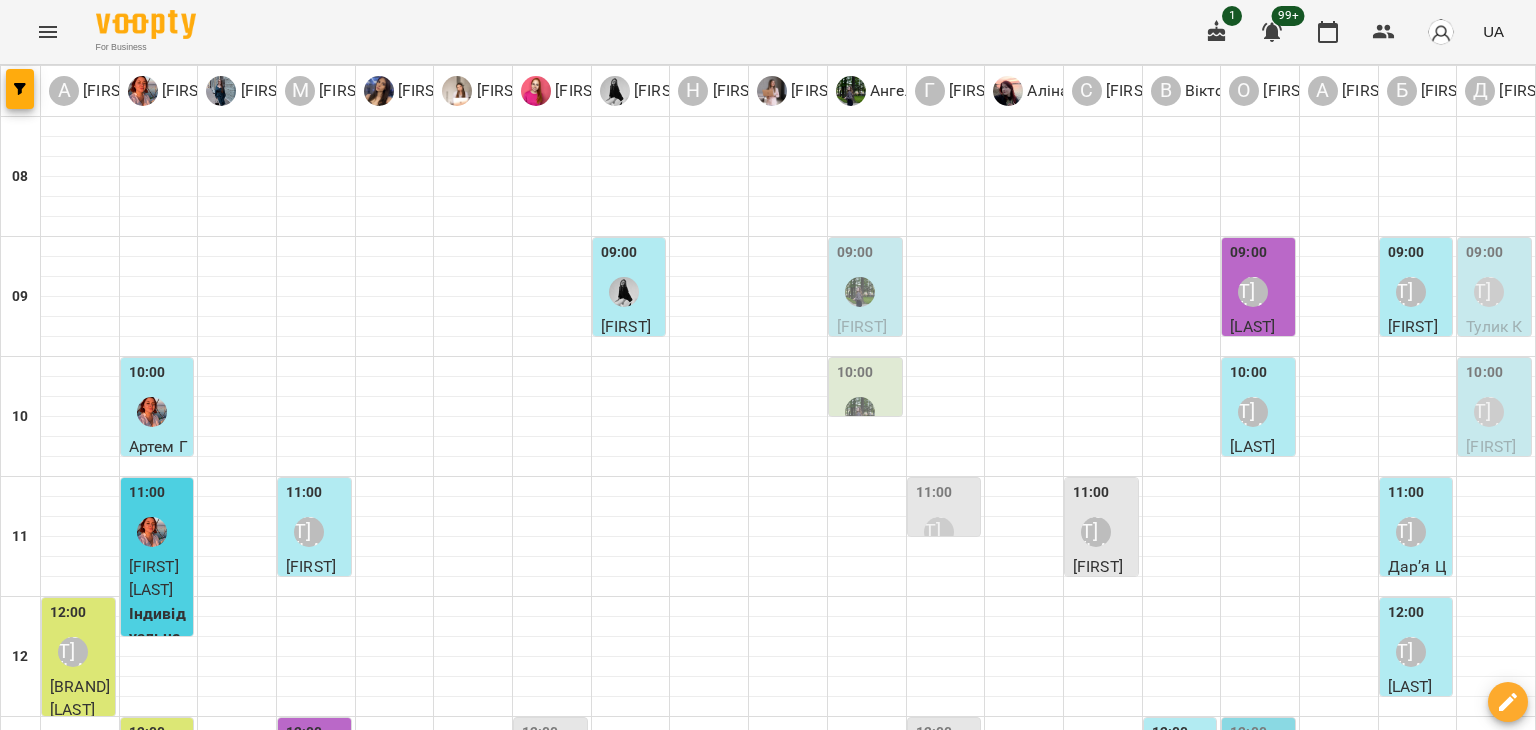 click on "13:40 [FIRST] [LAST] Індивідуальні заняття 50хв" at bounding box center [629, 909] 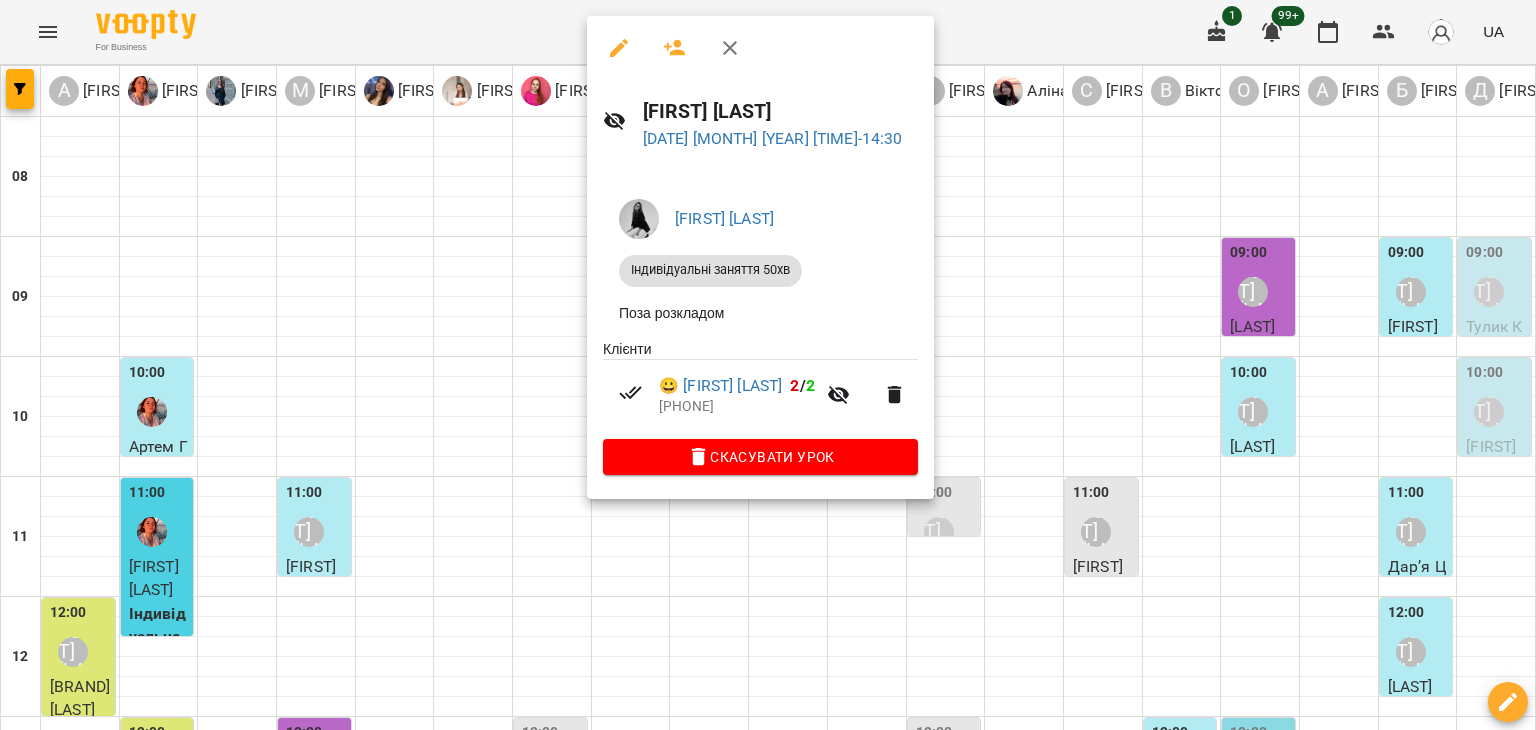 click at bounding box center (768, 365) 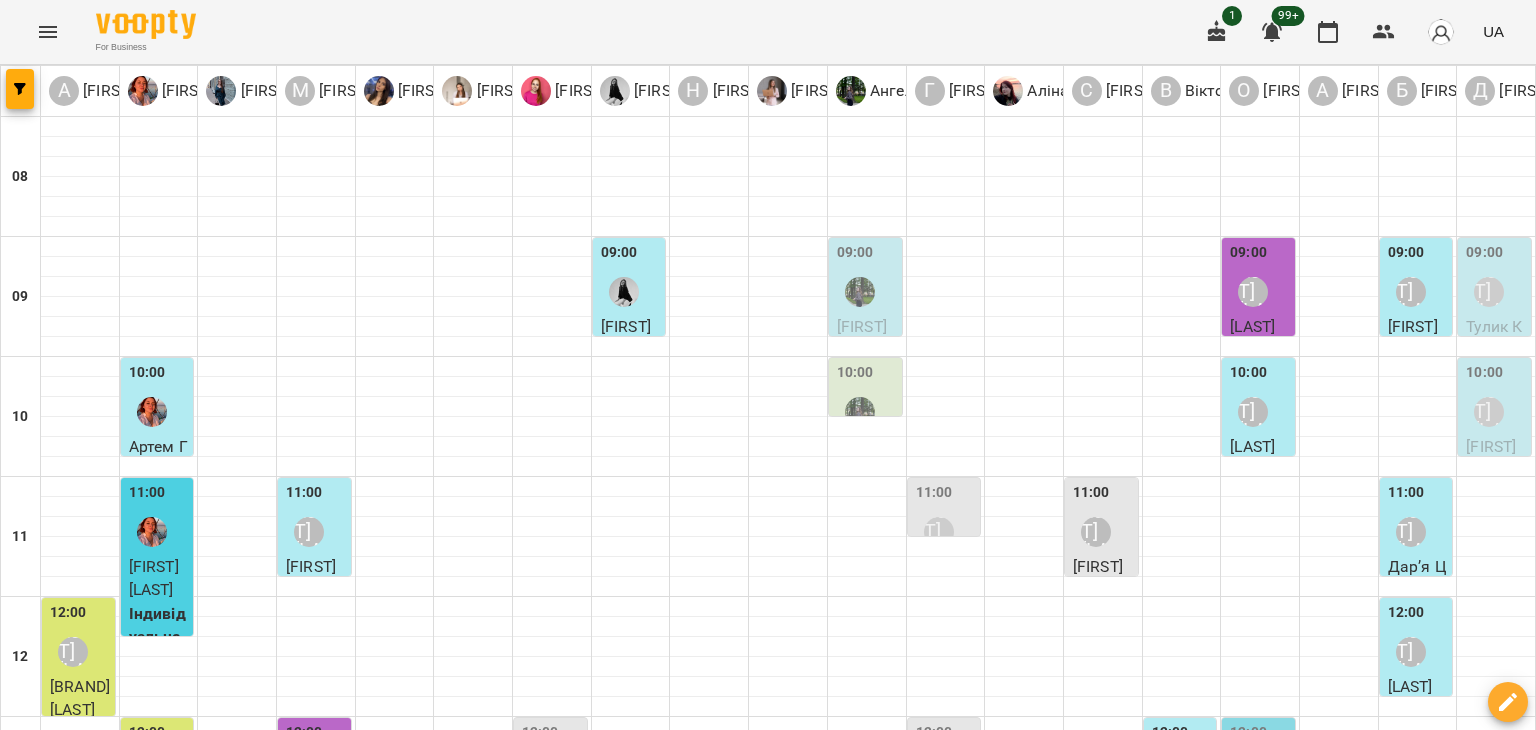 scroll, scrollTop: 400, scrollLeft: 0, axis: vertical 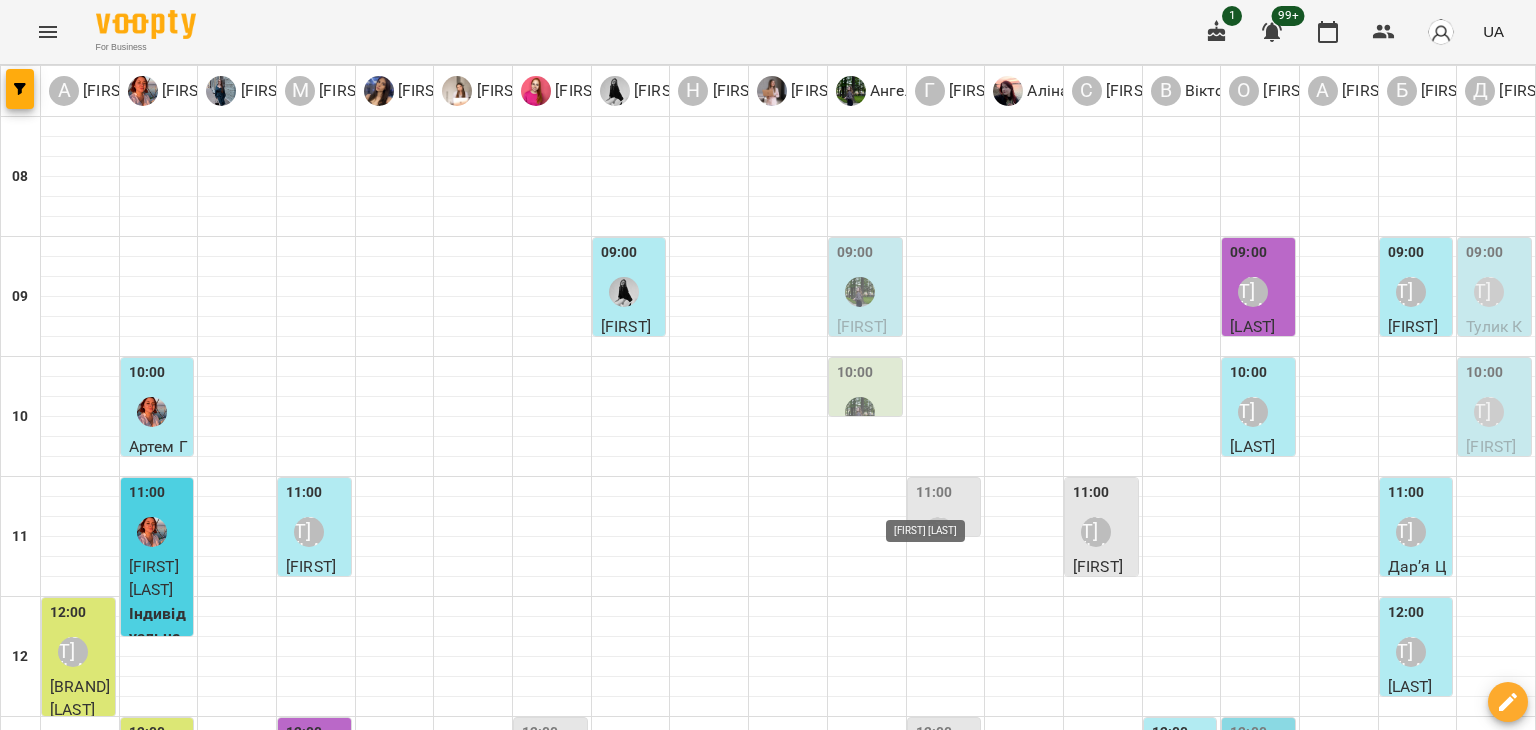 click on "[FIRST] [LAST]" at bounding box center (939, 892) 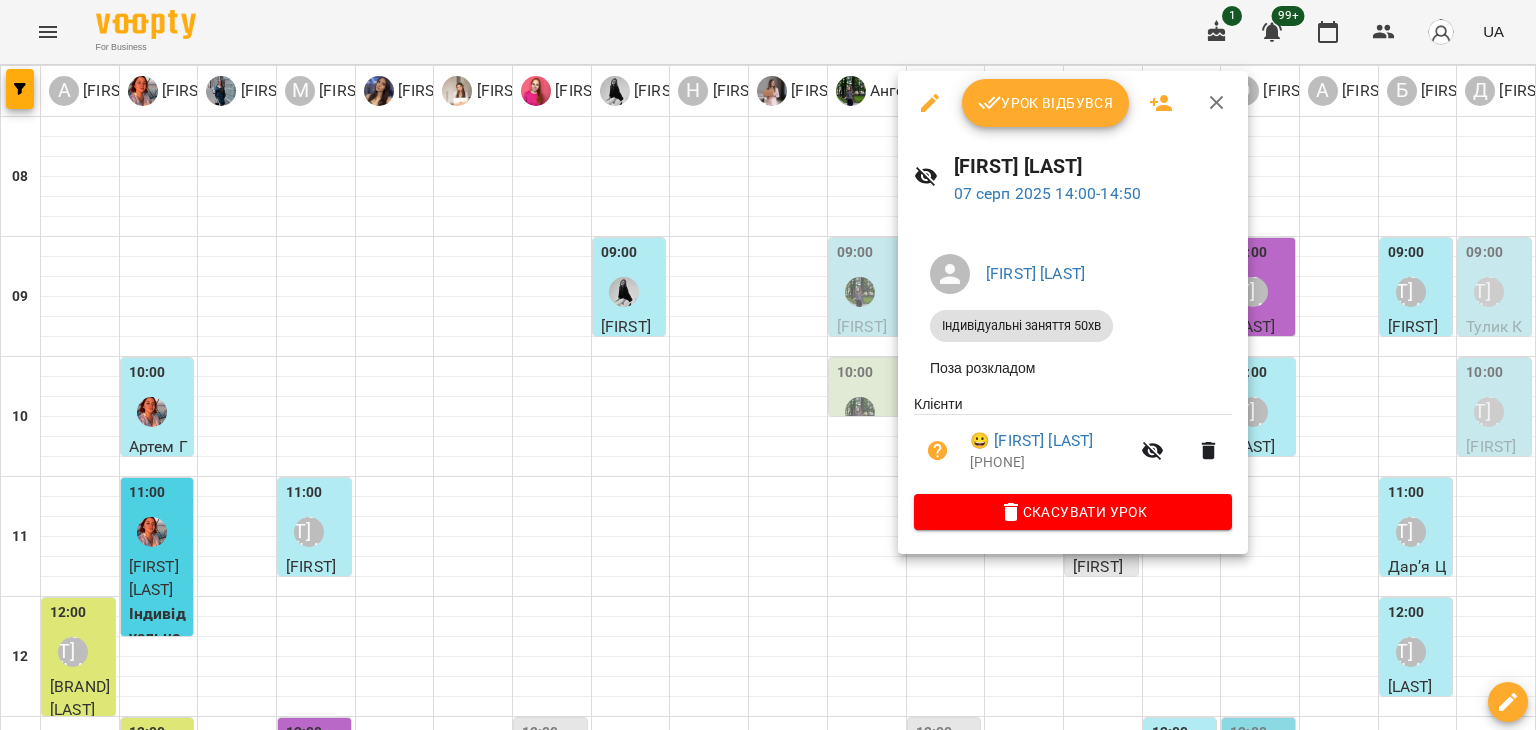click at bounding box center (768, 365) 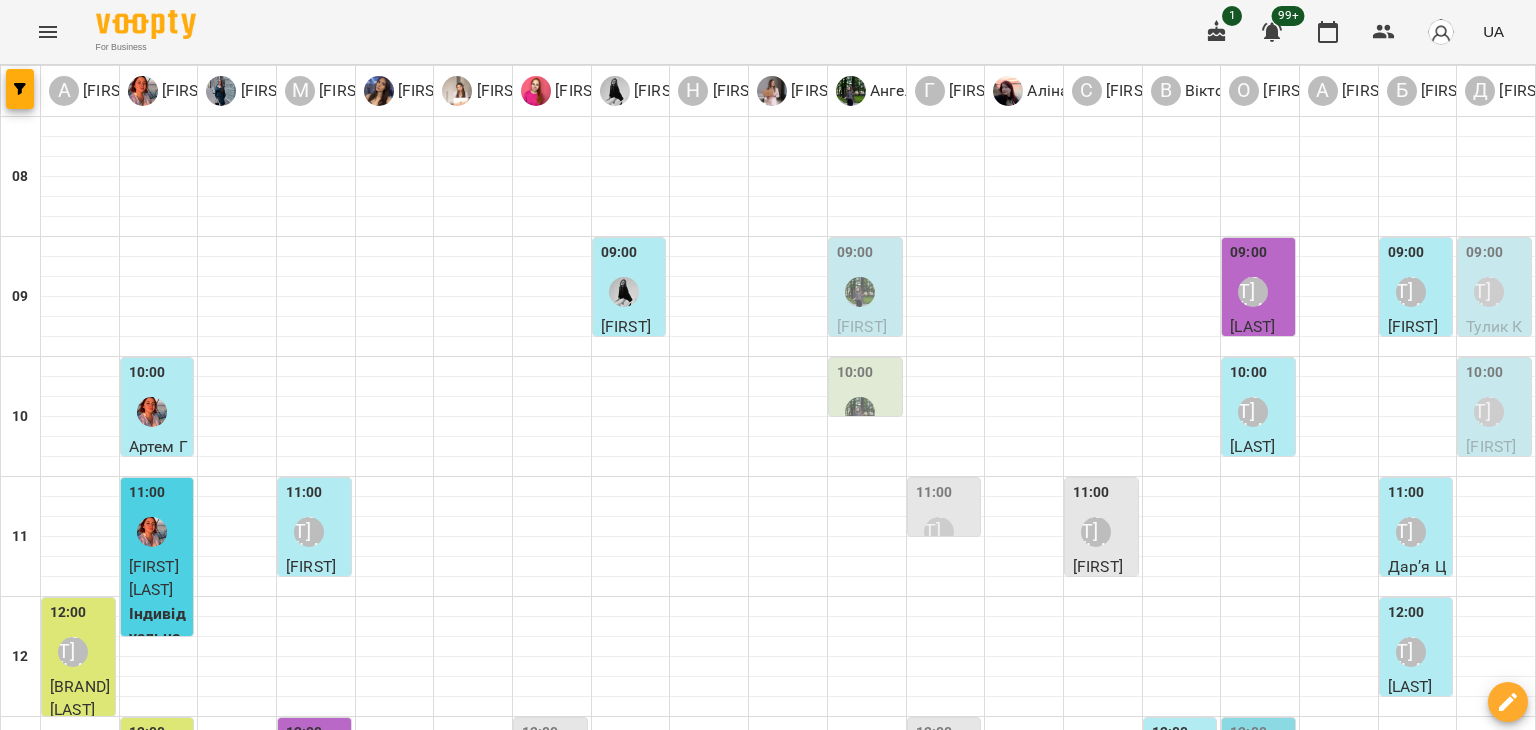 scroll, scrollTop: 400, scrollLeft: 0, axis: vertical 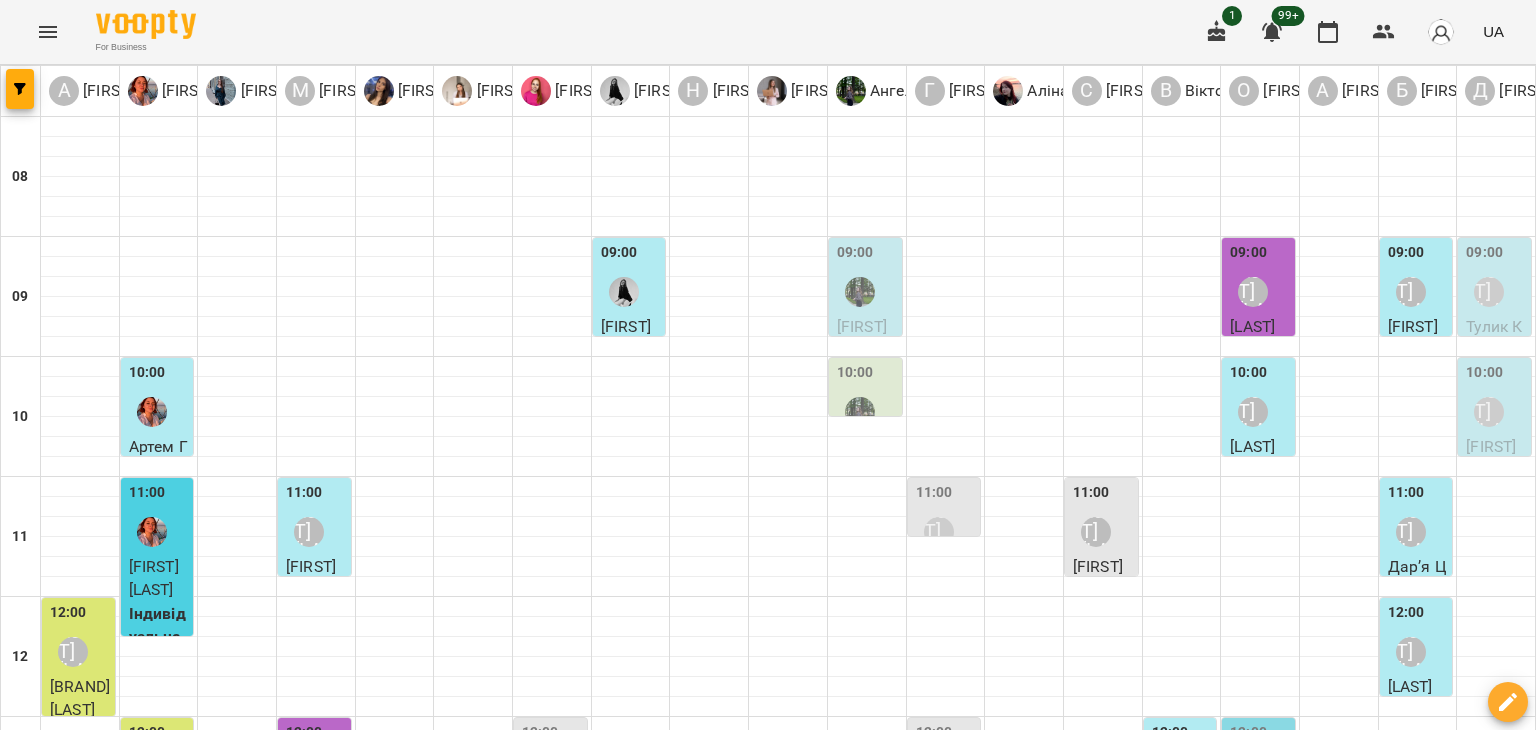 click at bounding box center (395, 847) 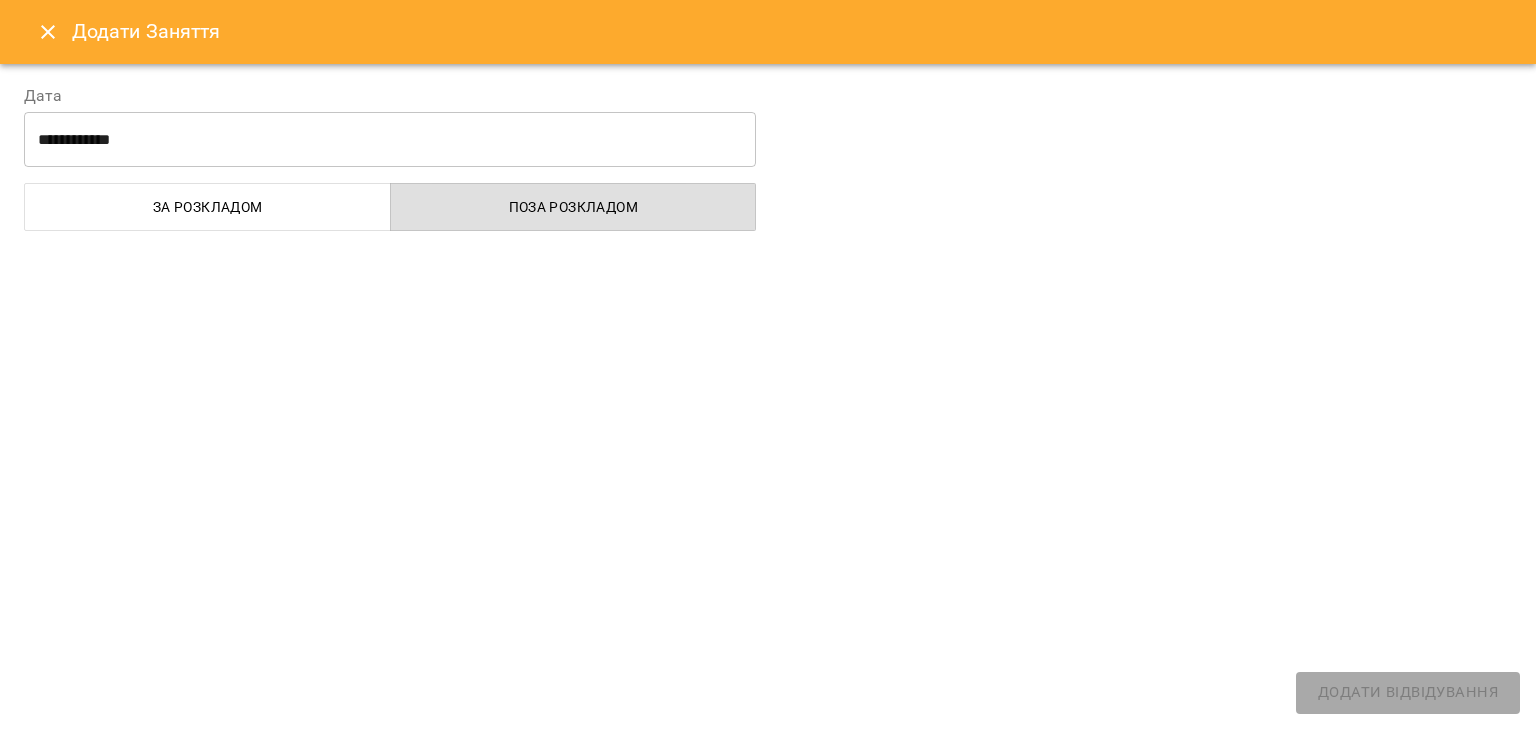 select 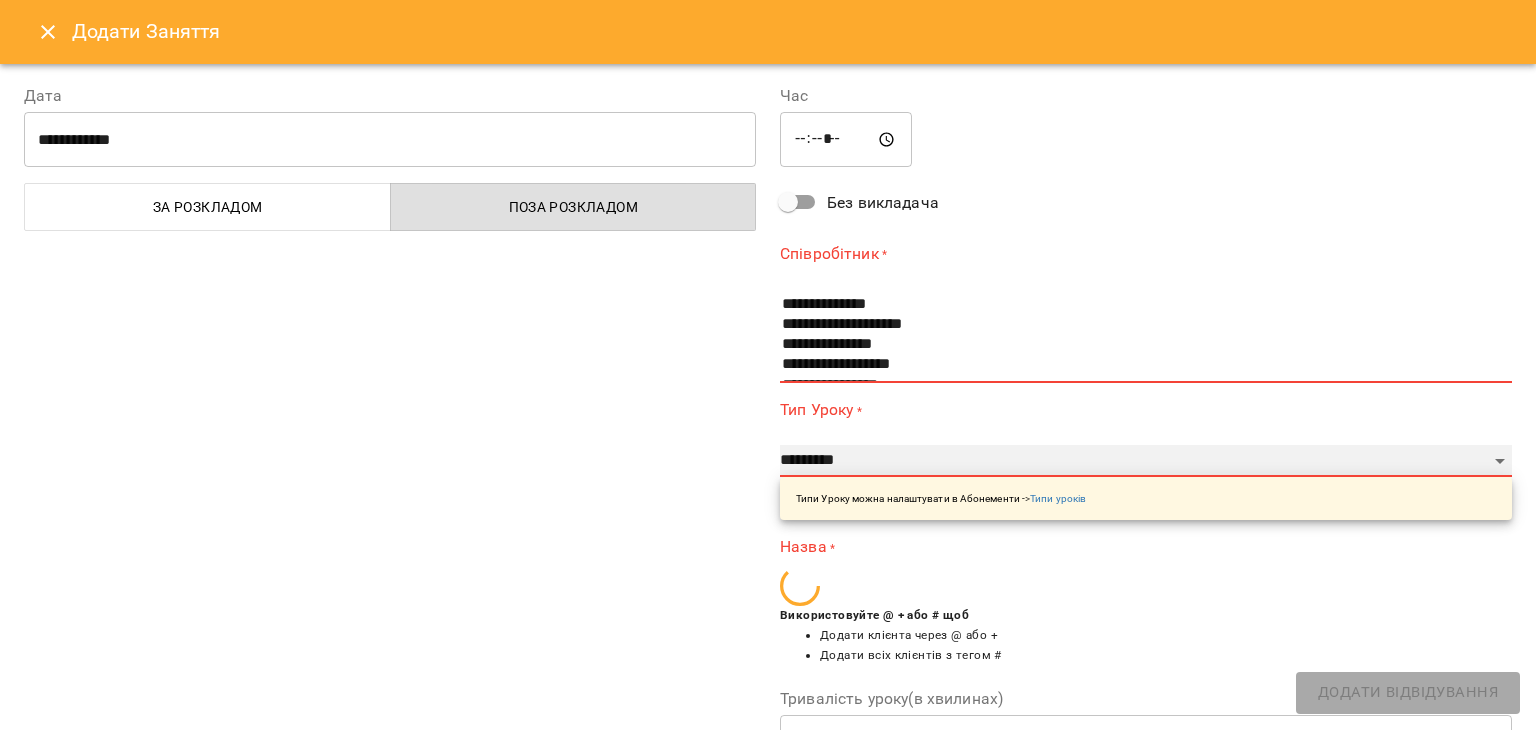 click on "**********" at bounding box center (1146, 461) 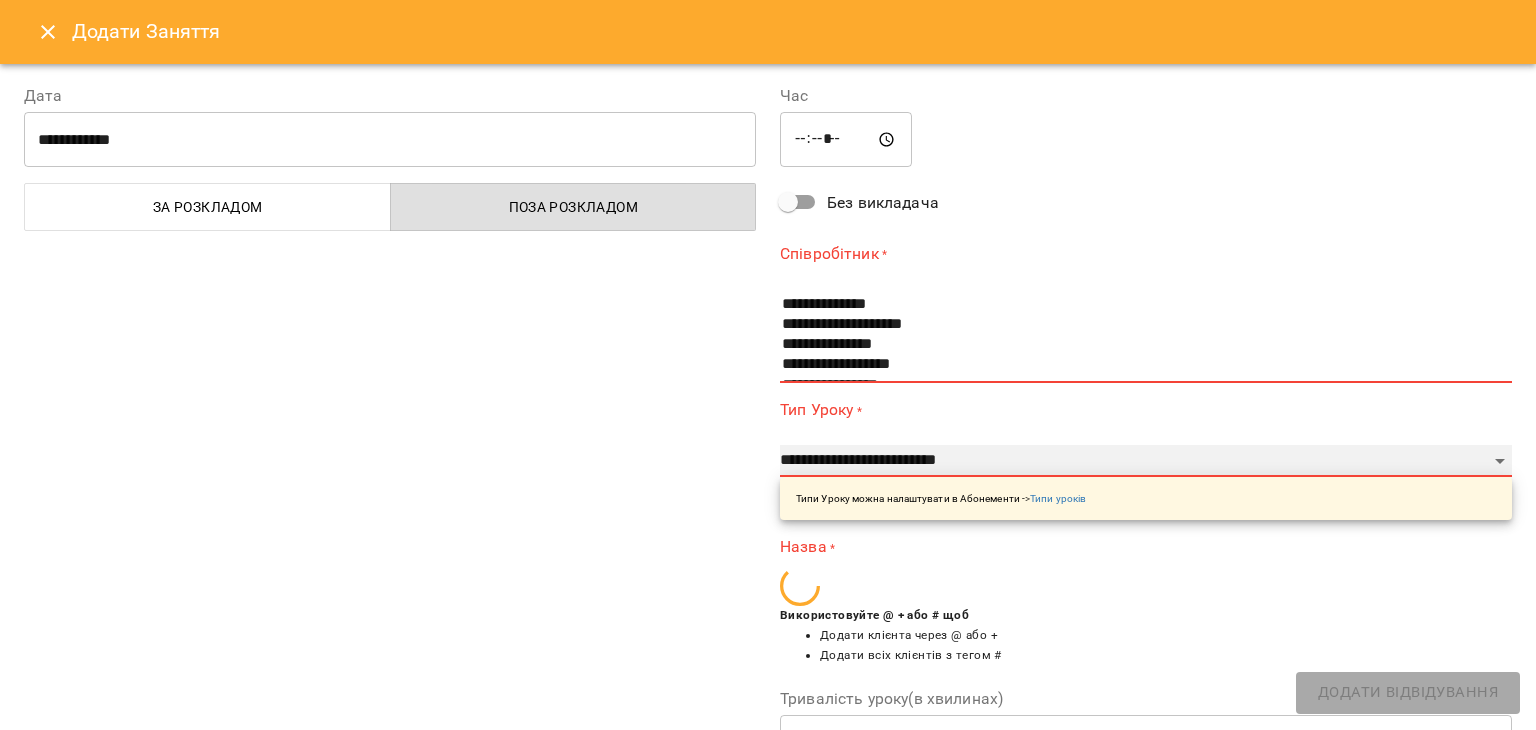 click on "**********" at bounding box center (1146, 461) 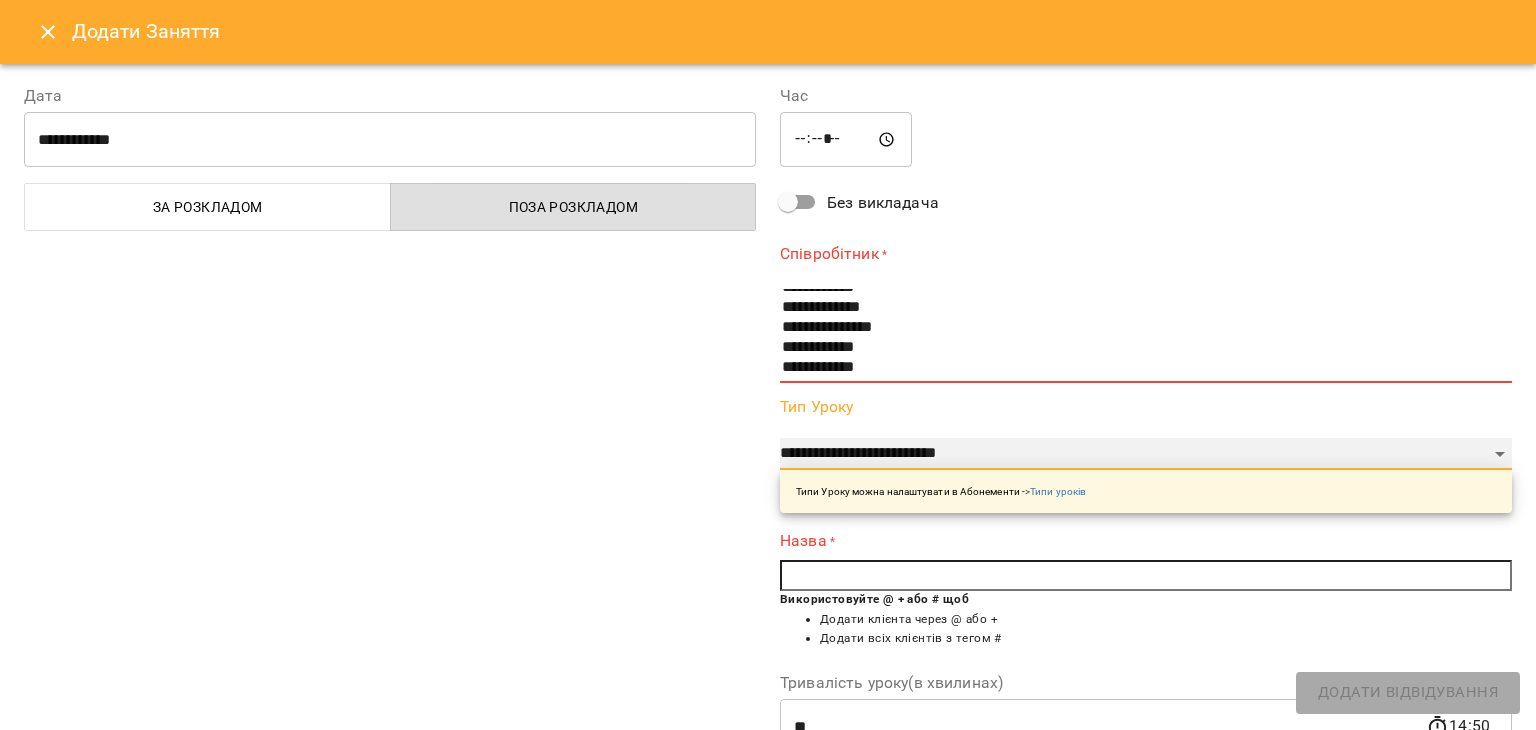 scroll, scrollTop: 303, scrollLeft: 0, axis: vertical 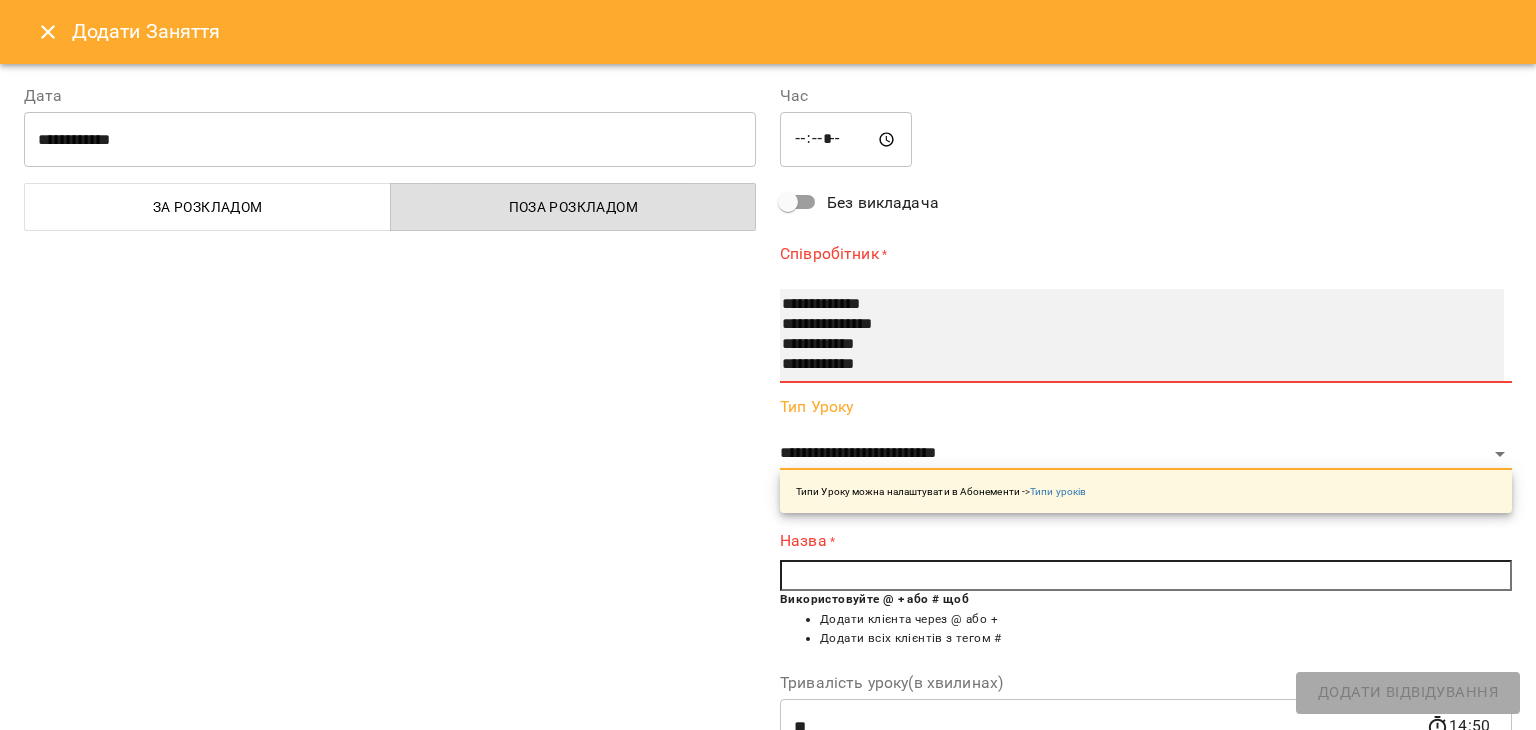 select on "**********" 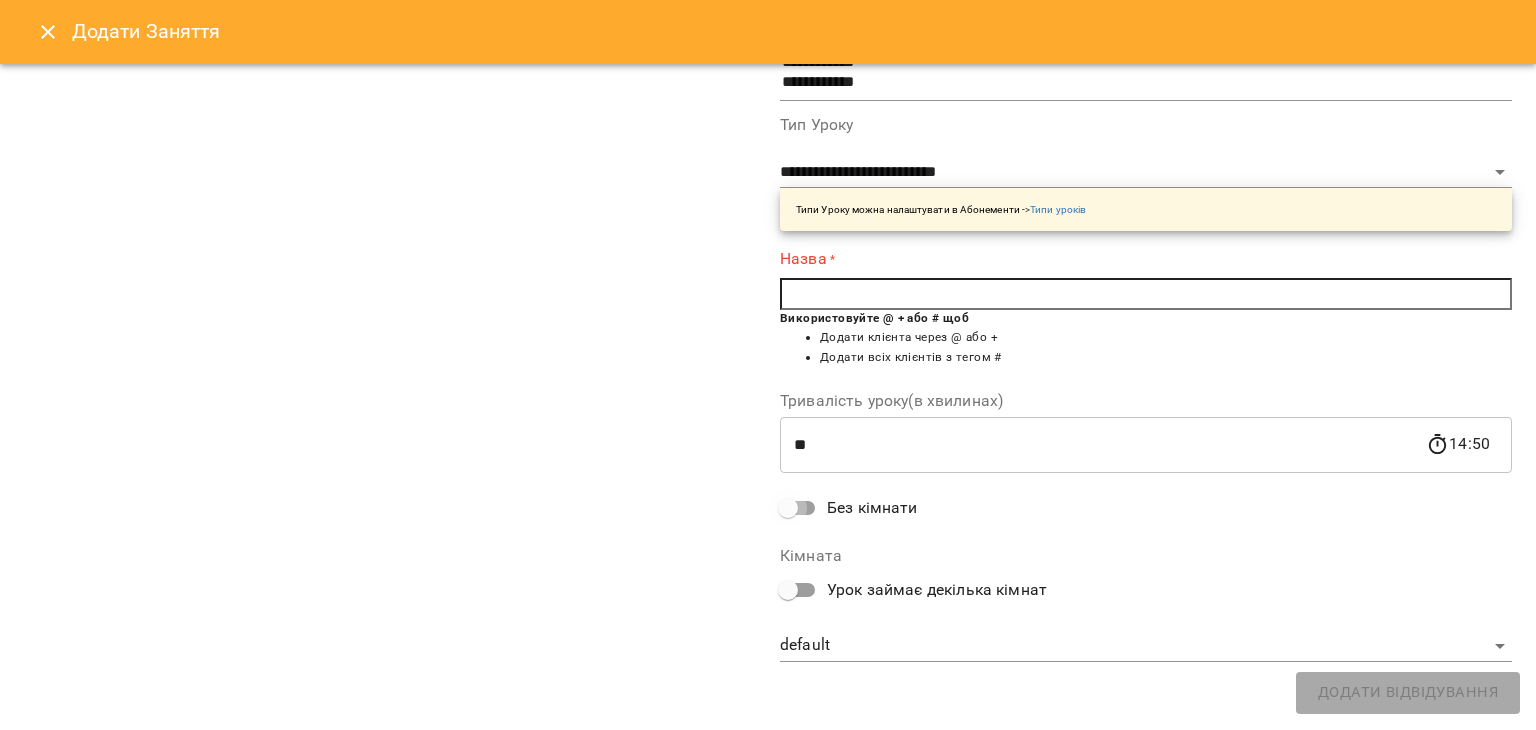 scroll, scrollTop: 128, scrollLeft: 0, axis: vertical 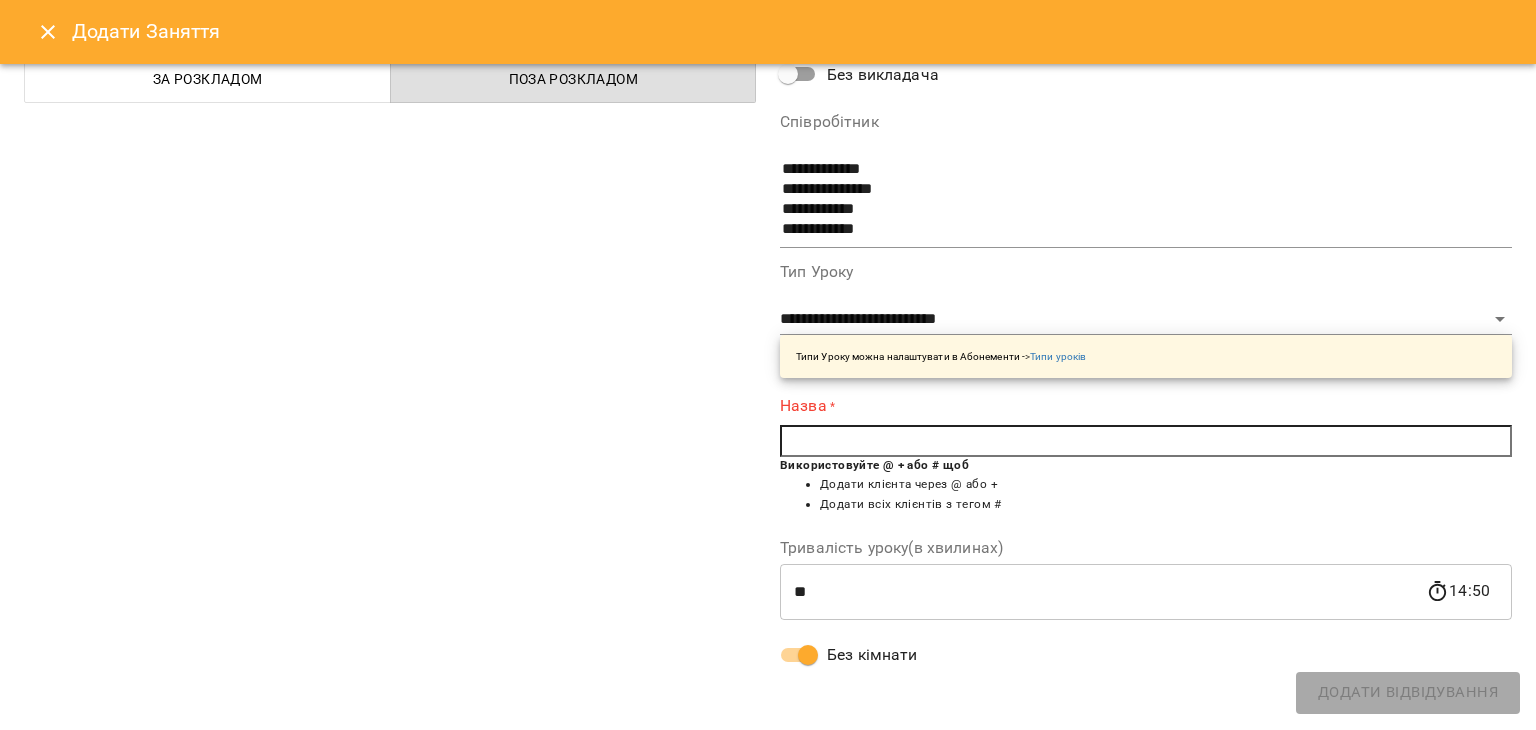 click on "Назва   *   Використовуйте @ + або # щоб Додати клієнта через @ або + Додати всіх клієнтів з тегом #" at bounding box center [1146, 459] 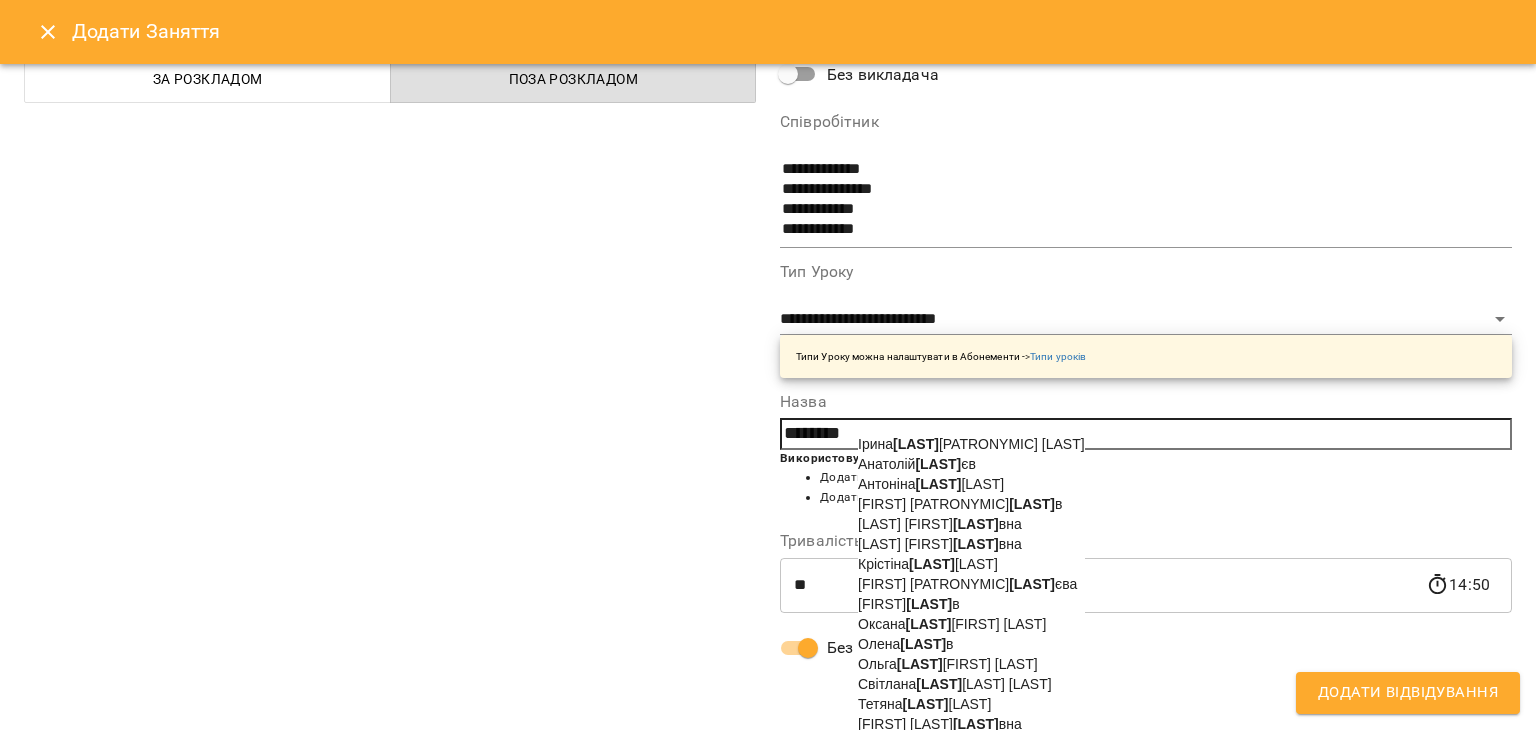 scroll, scrollTop: 122, scrollLeft: 0, axis: vertical 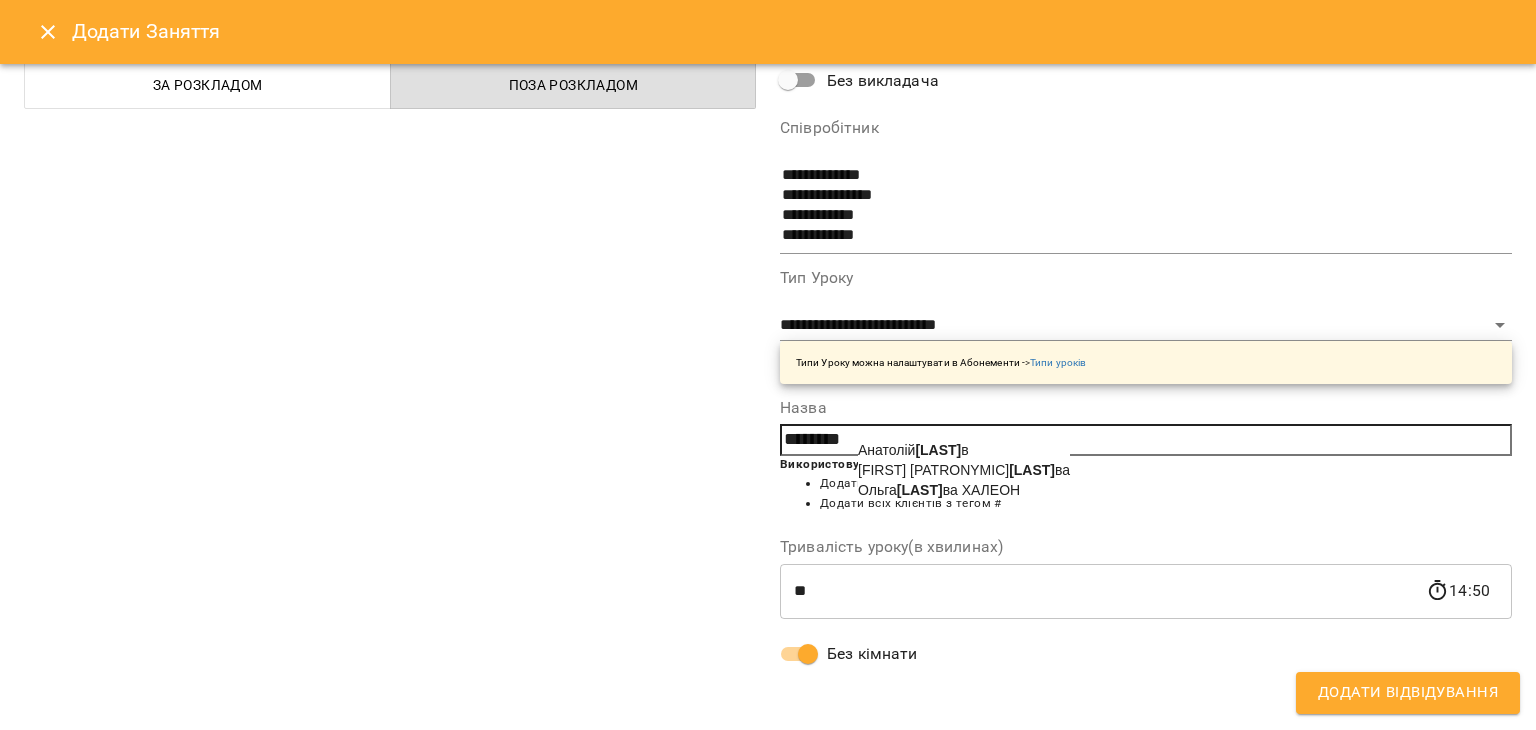 click on "[FIRST] [LAST] [BRAND]" at bounding box center (939, 490) 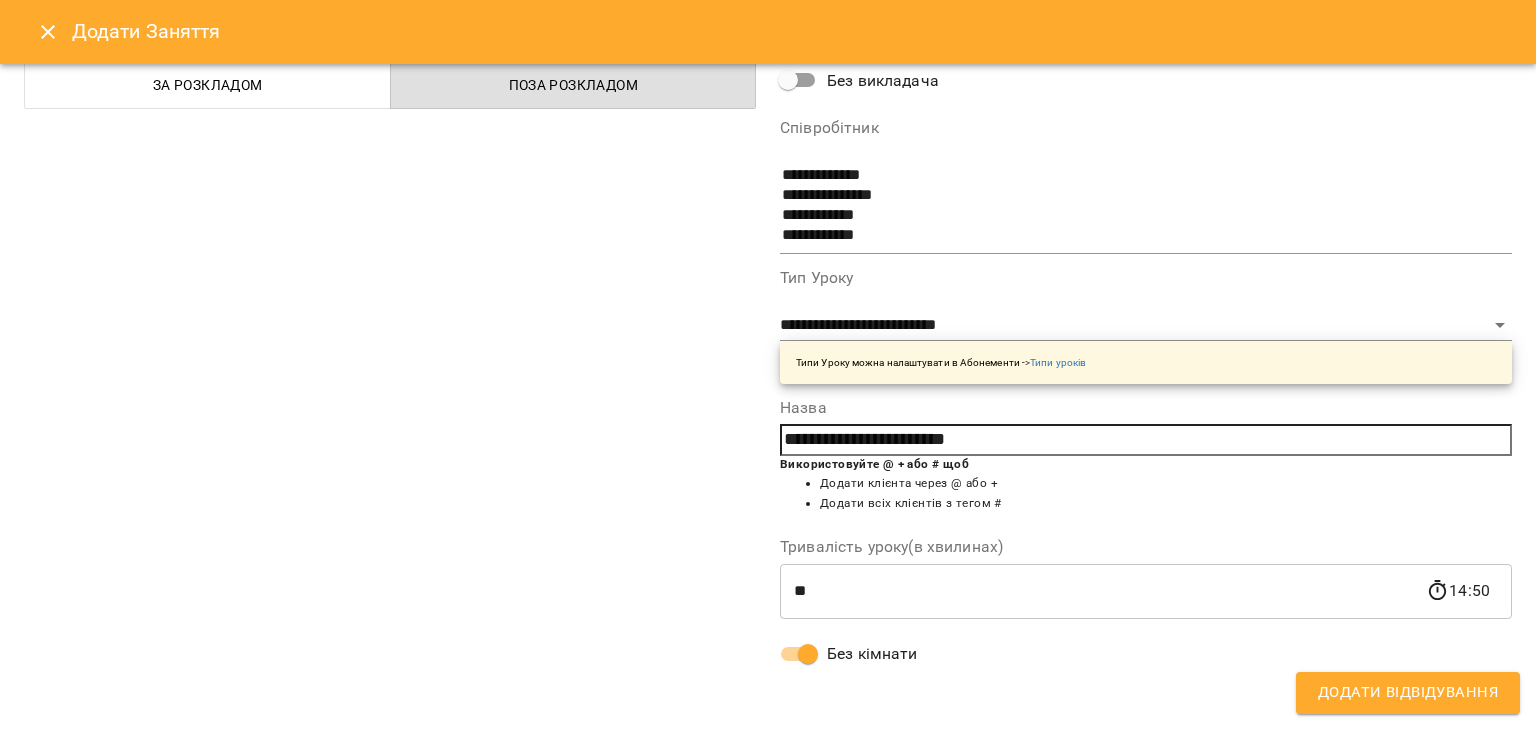 click on "Додати Відвідування" at bounding box center [1408, 693] 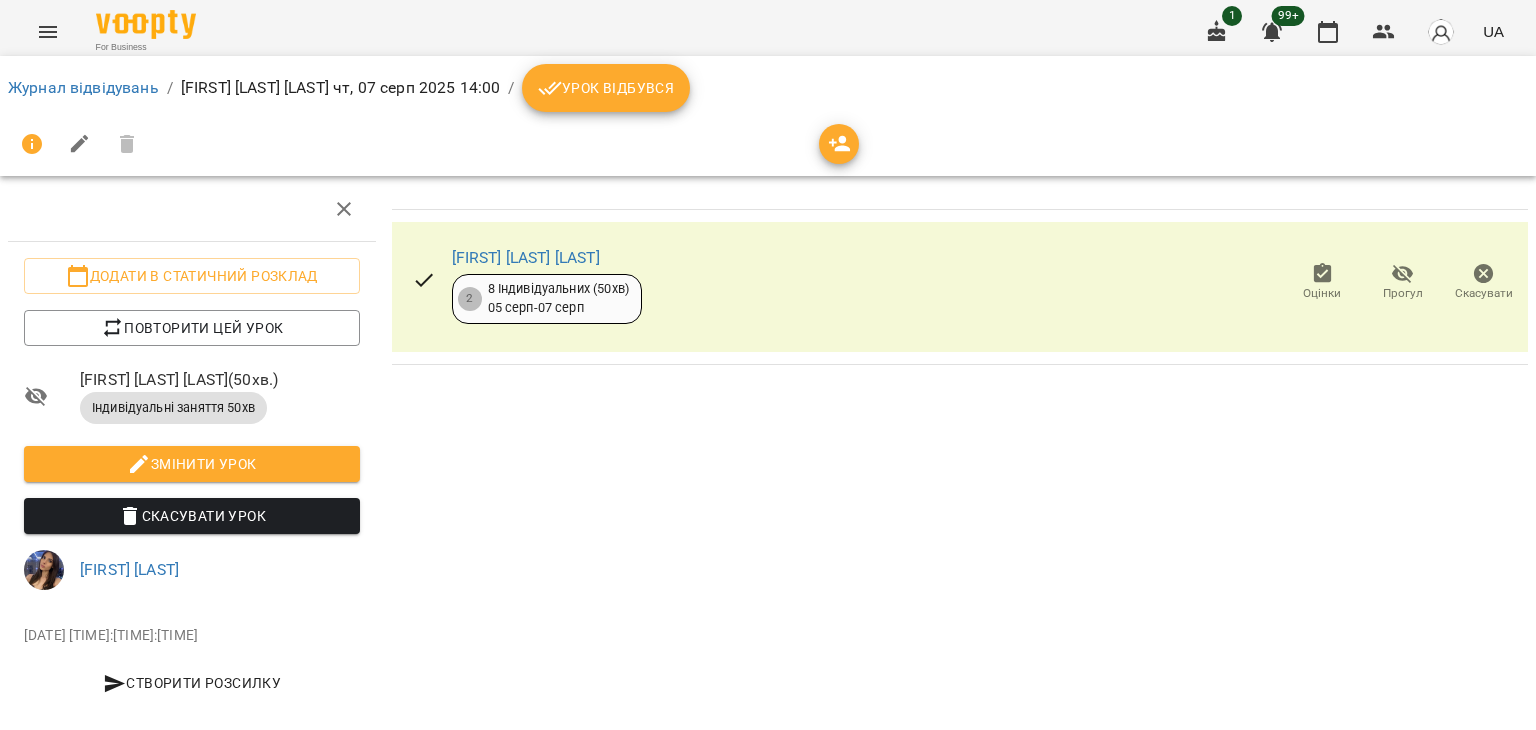 click on "Журнал відвідувань" at bounding box center [83, 88] 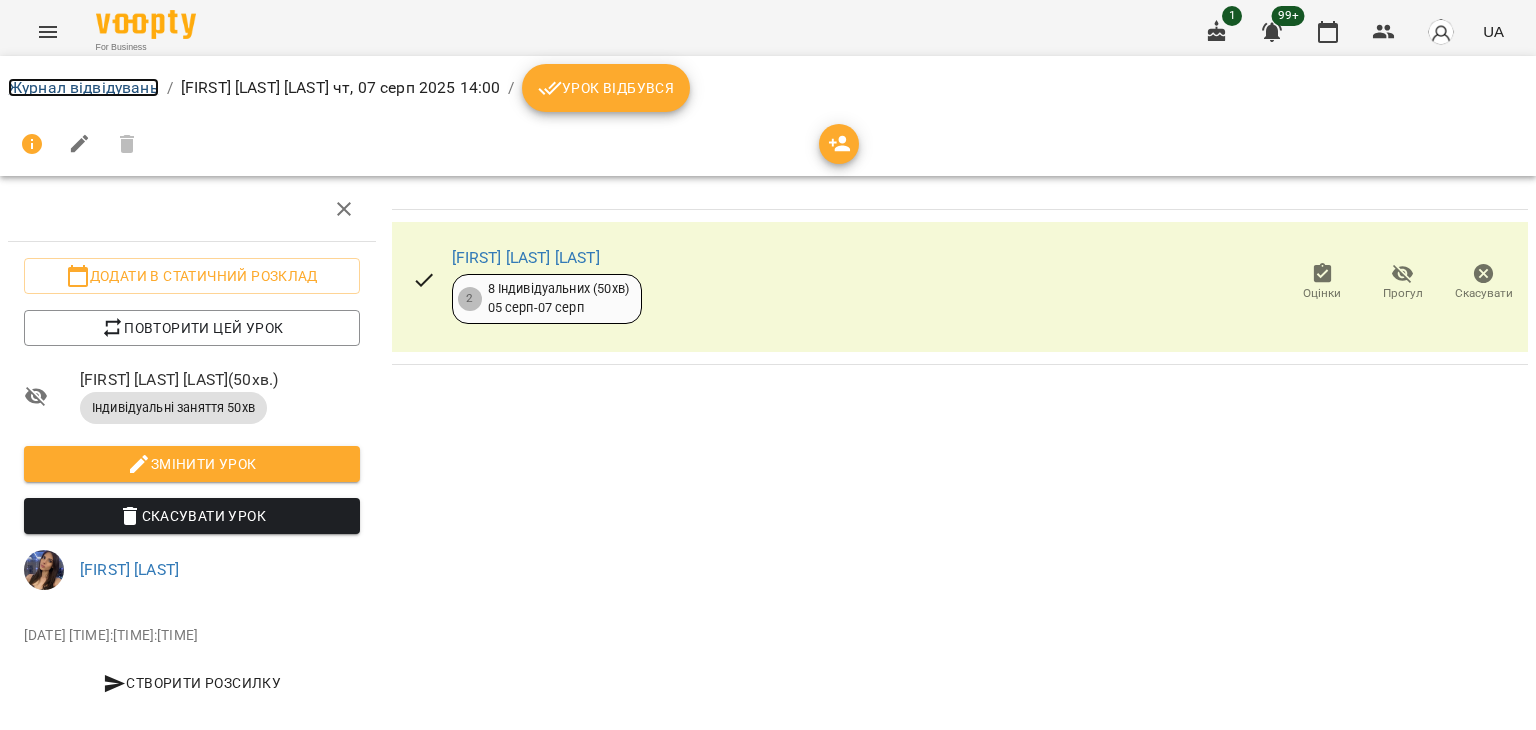 click on "Журнал відвідувань" at bounding box center (83, 87) 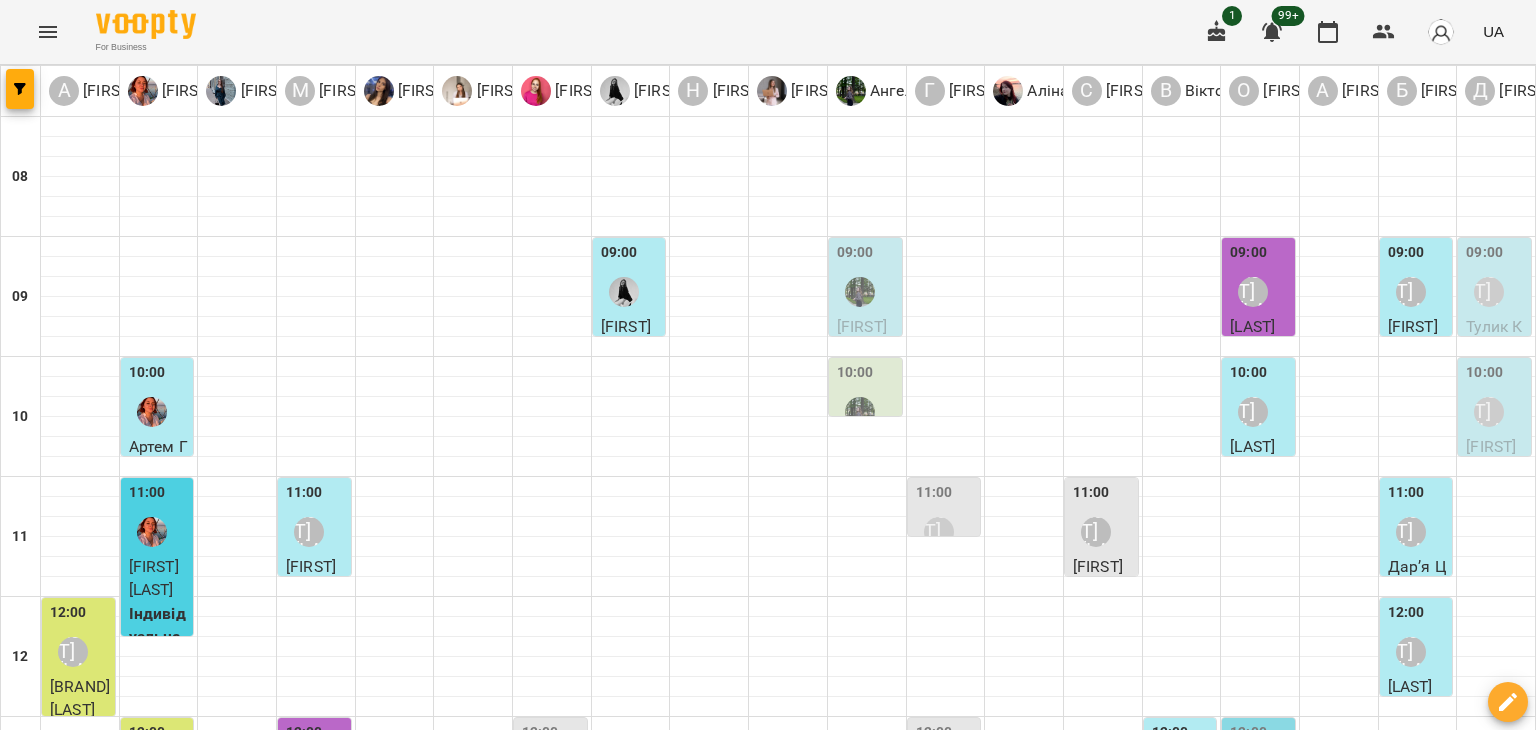 click 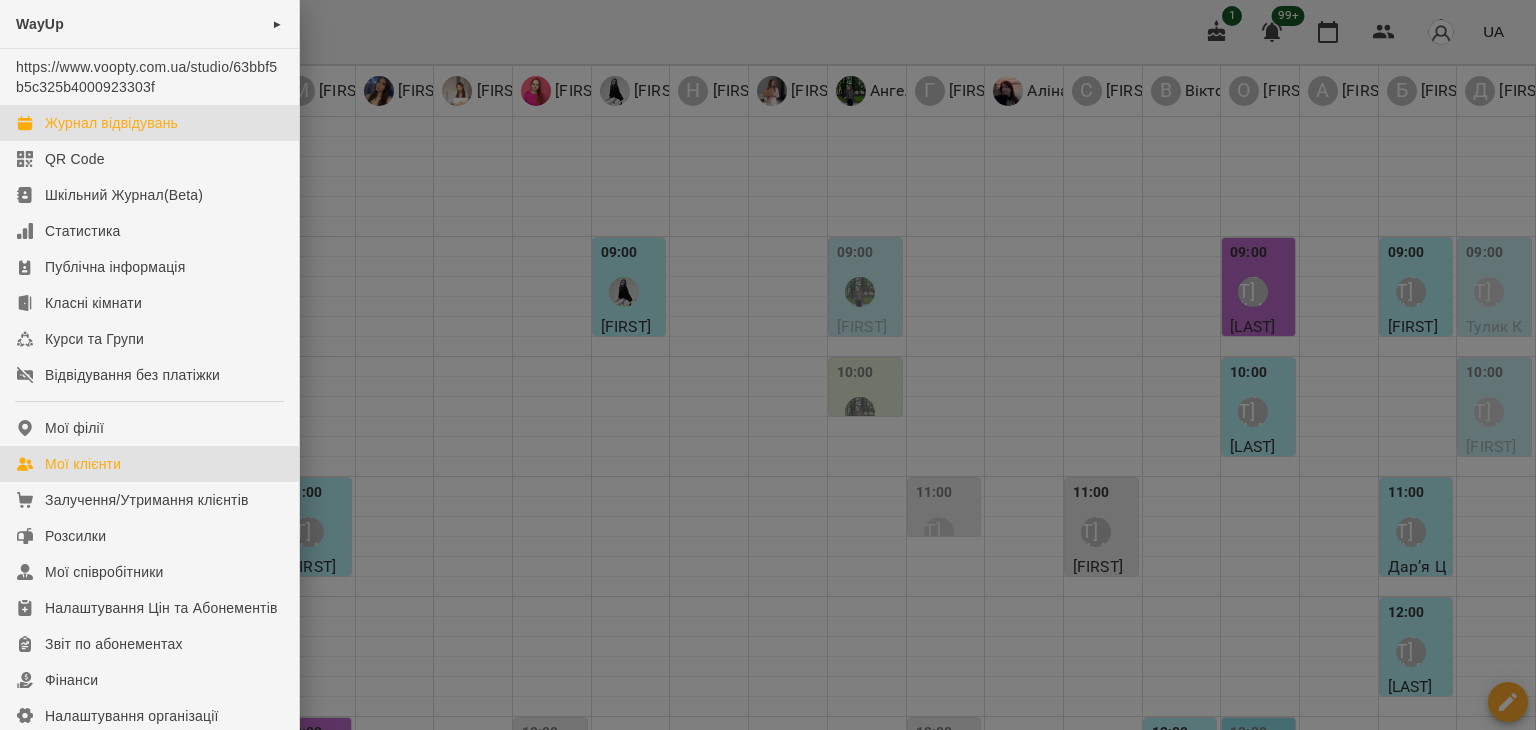 click on "Мої клієнти" at bounding box center [83, 464] 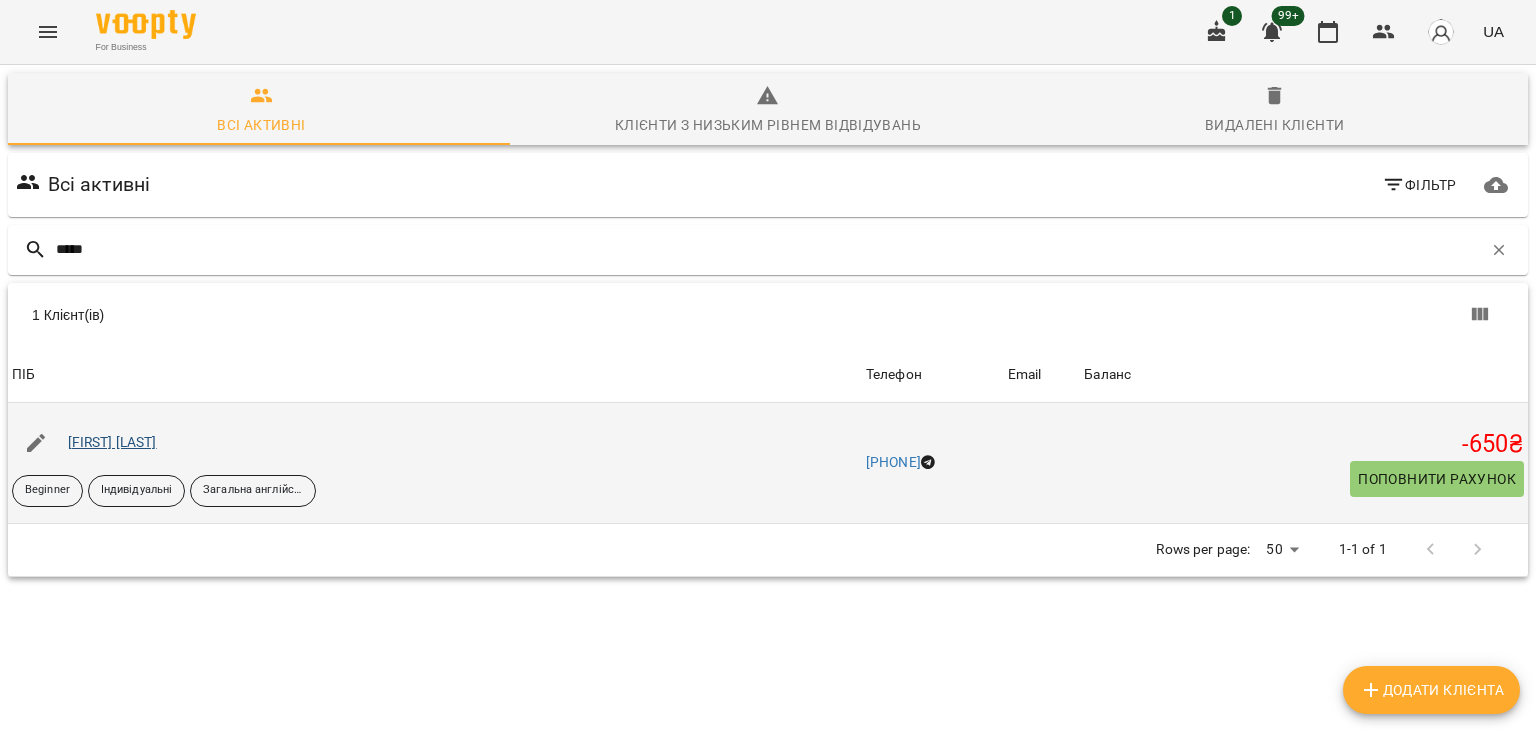 type on "*****" 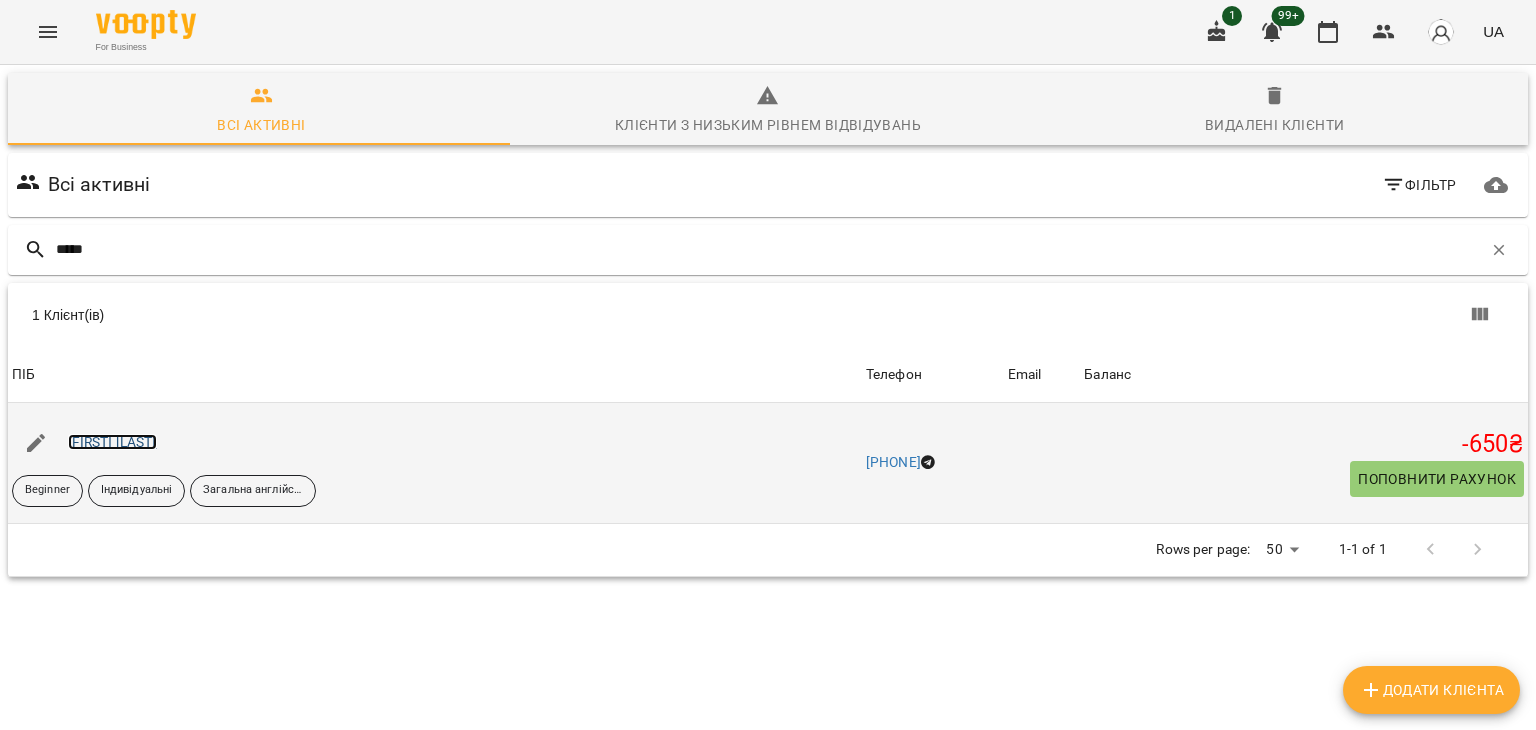 click on "[FIRST] [LAST]" at bounding box center [112, 442] 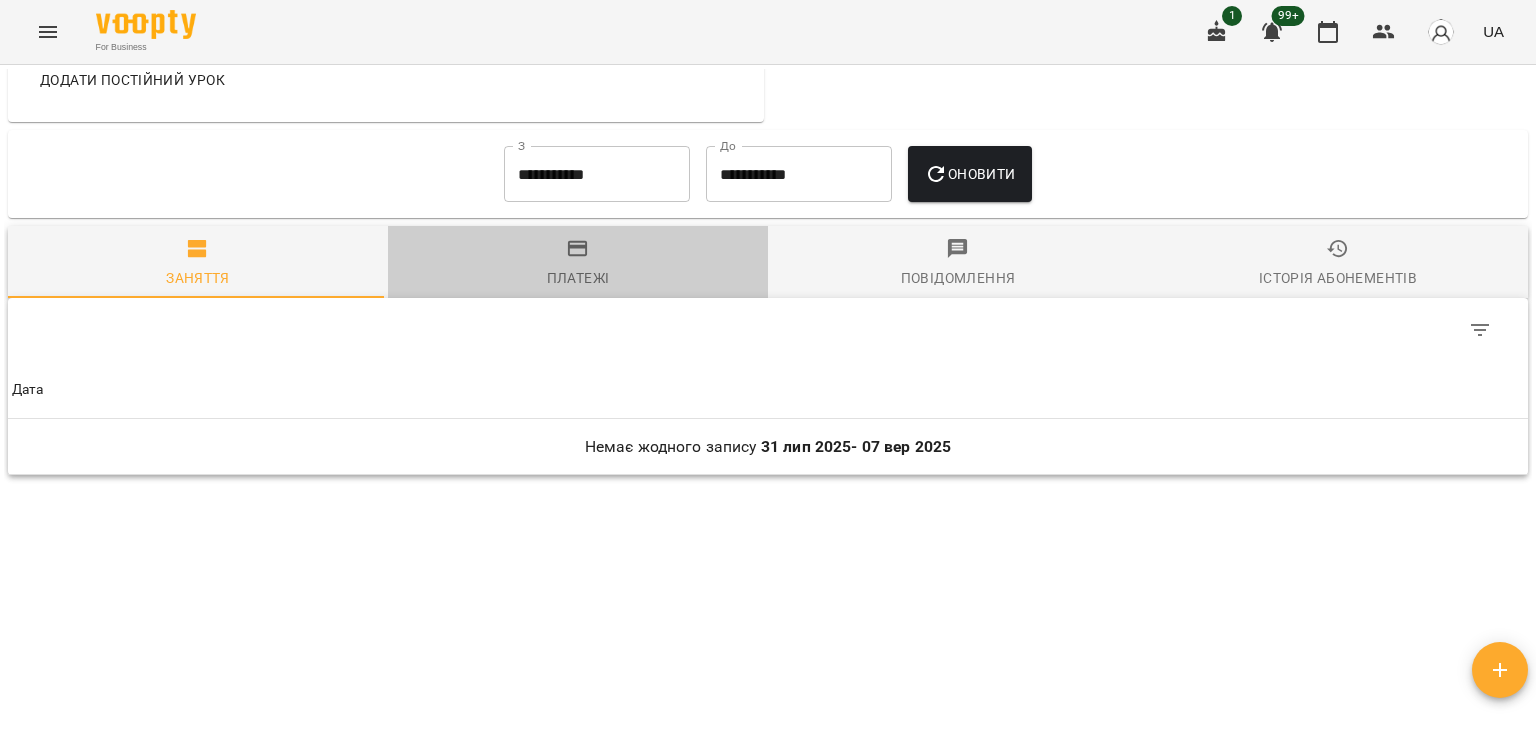 click on "Платежі" at bounding box center (578, 278) 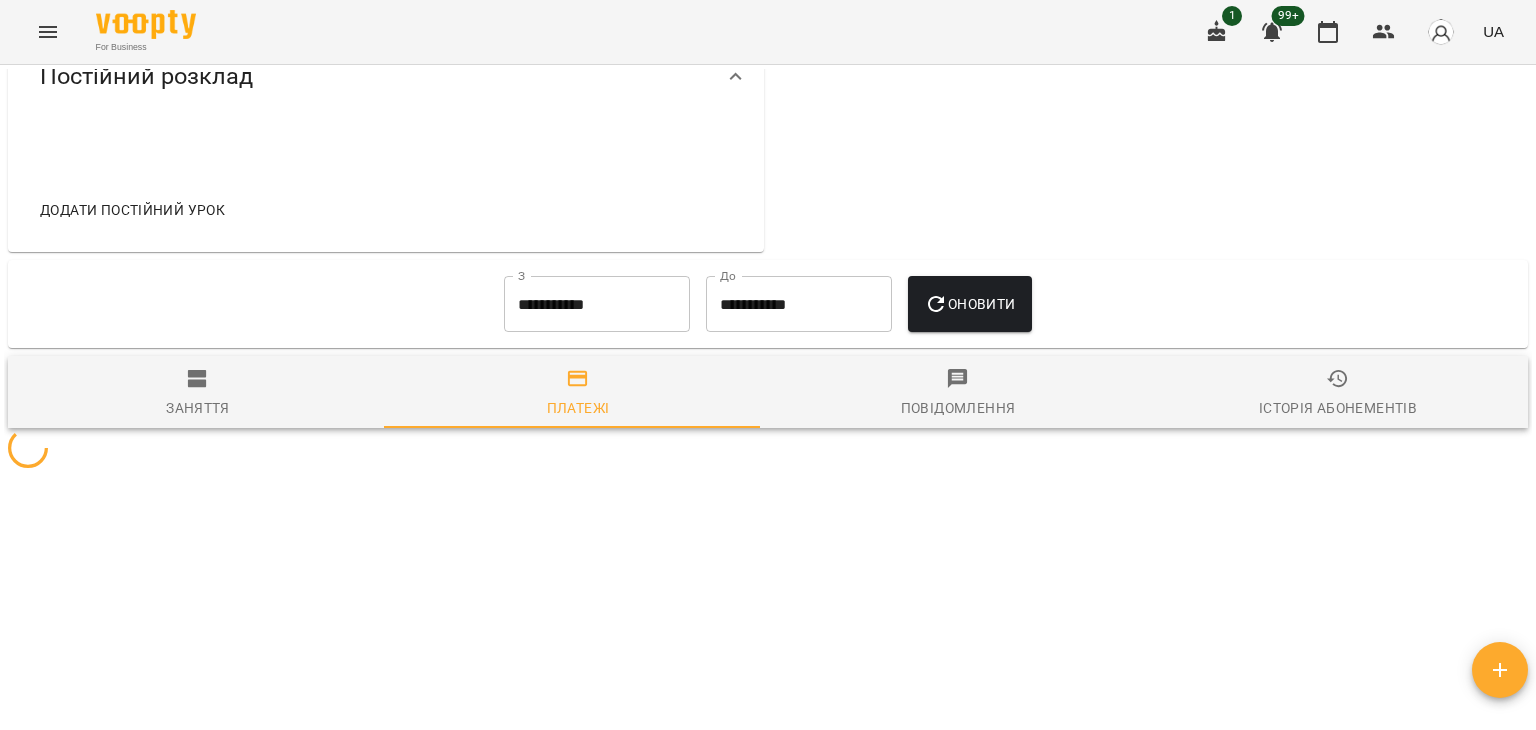 scroll, scrollTop: 1029, scrollLeft: 0, axis: vertical 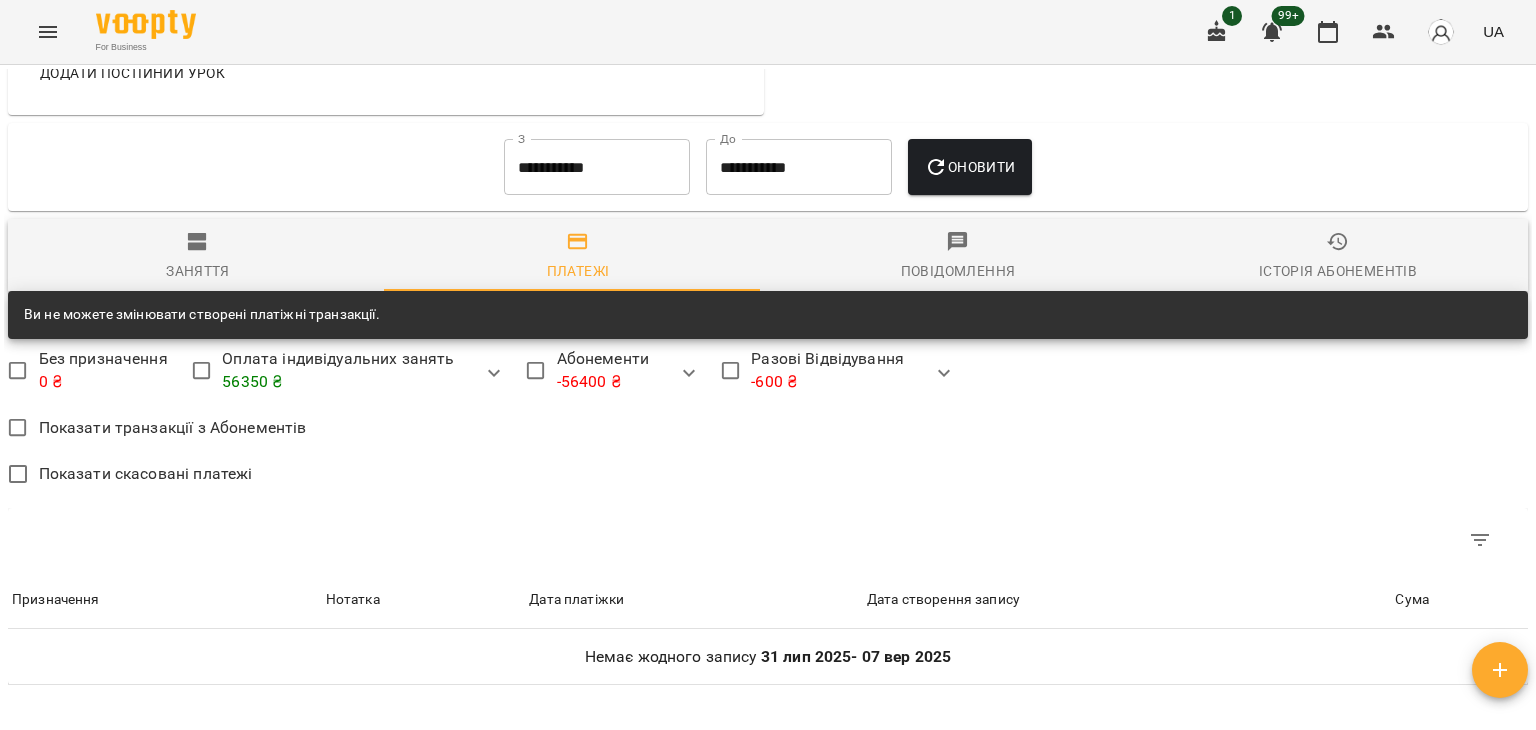 click on "**********" at bounding box center [597, 167] 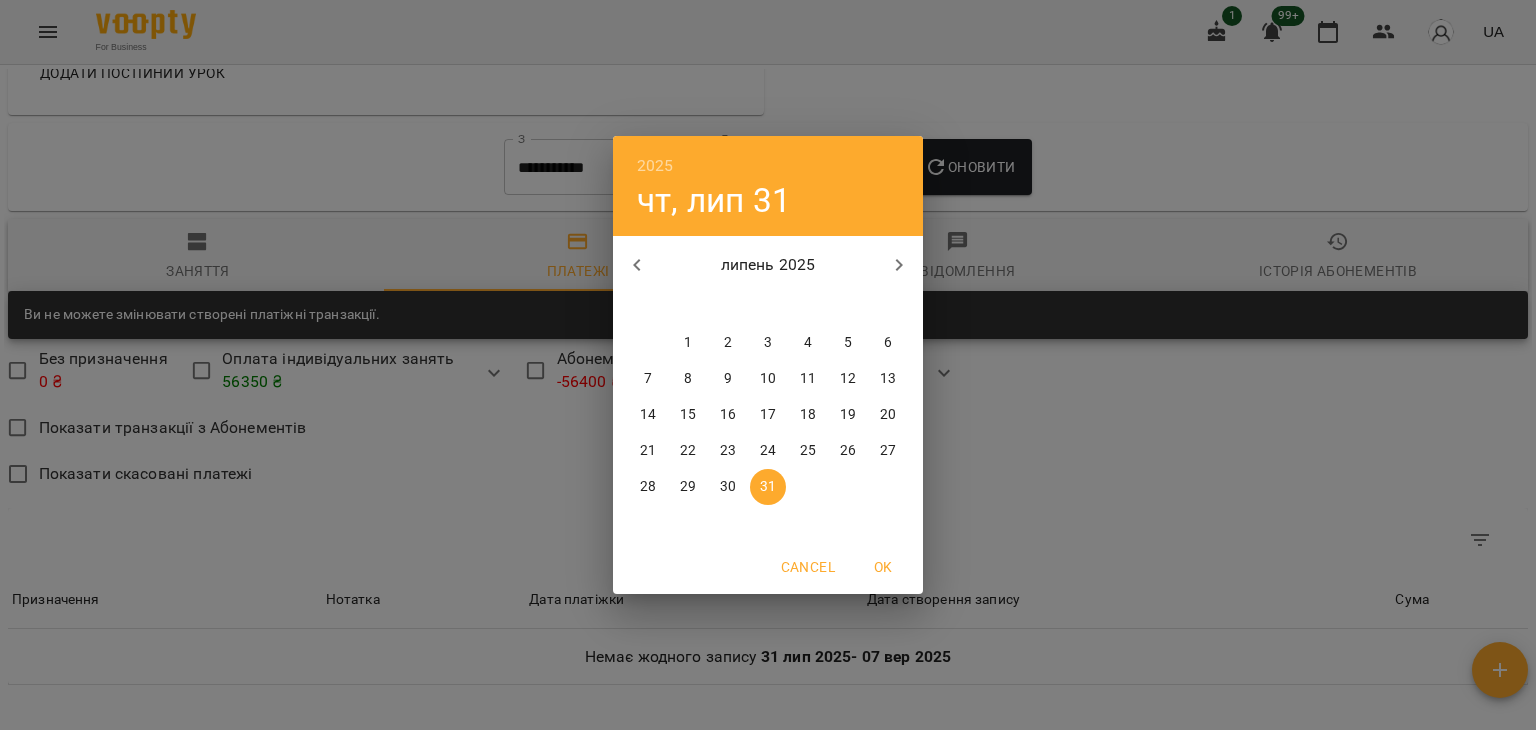 click on "29" at bounding box center (688, 487) 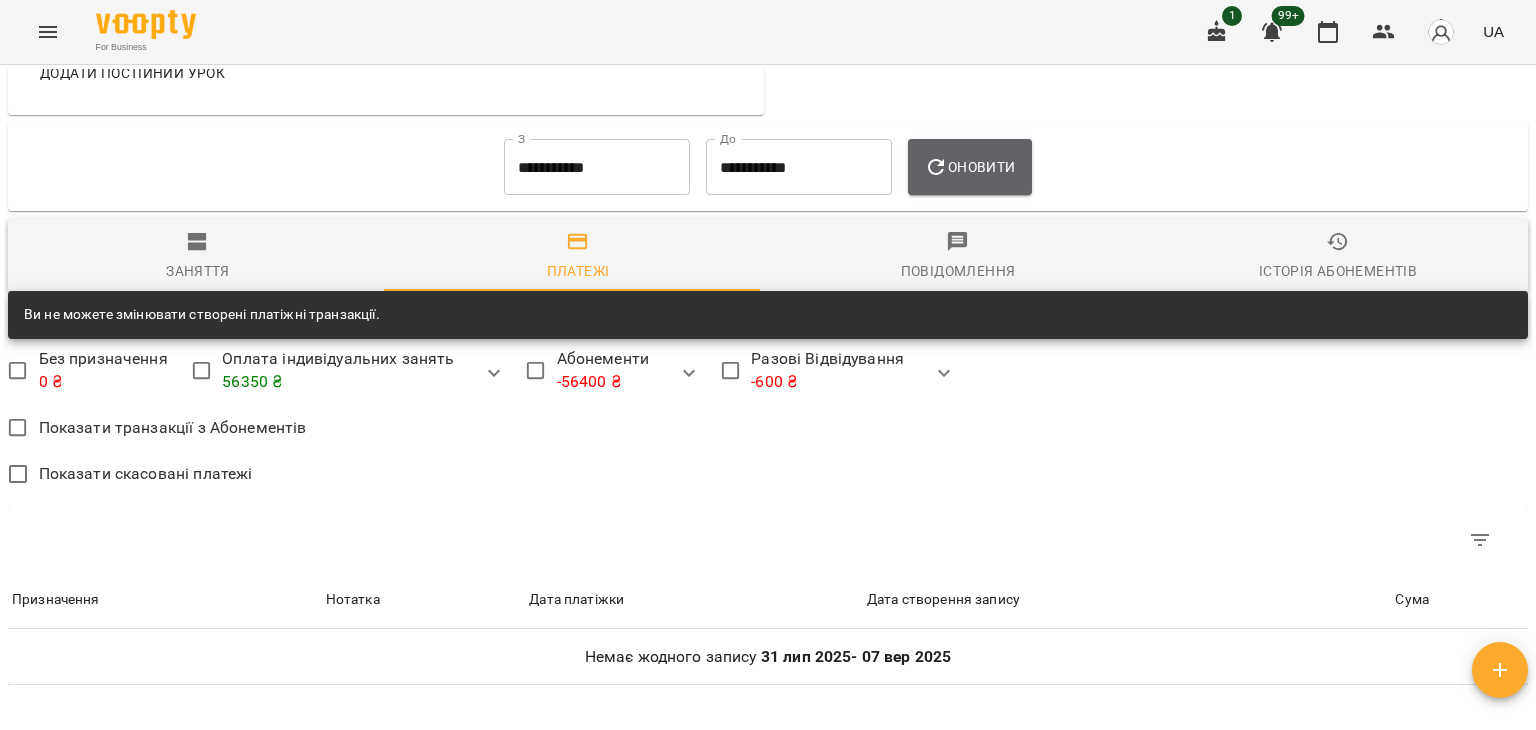 click on "Оновити" at bounding box center (969, 167) 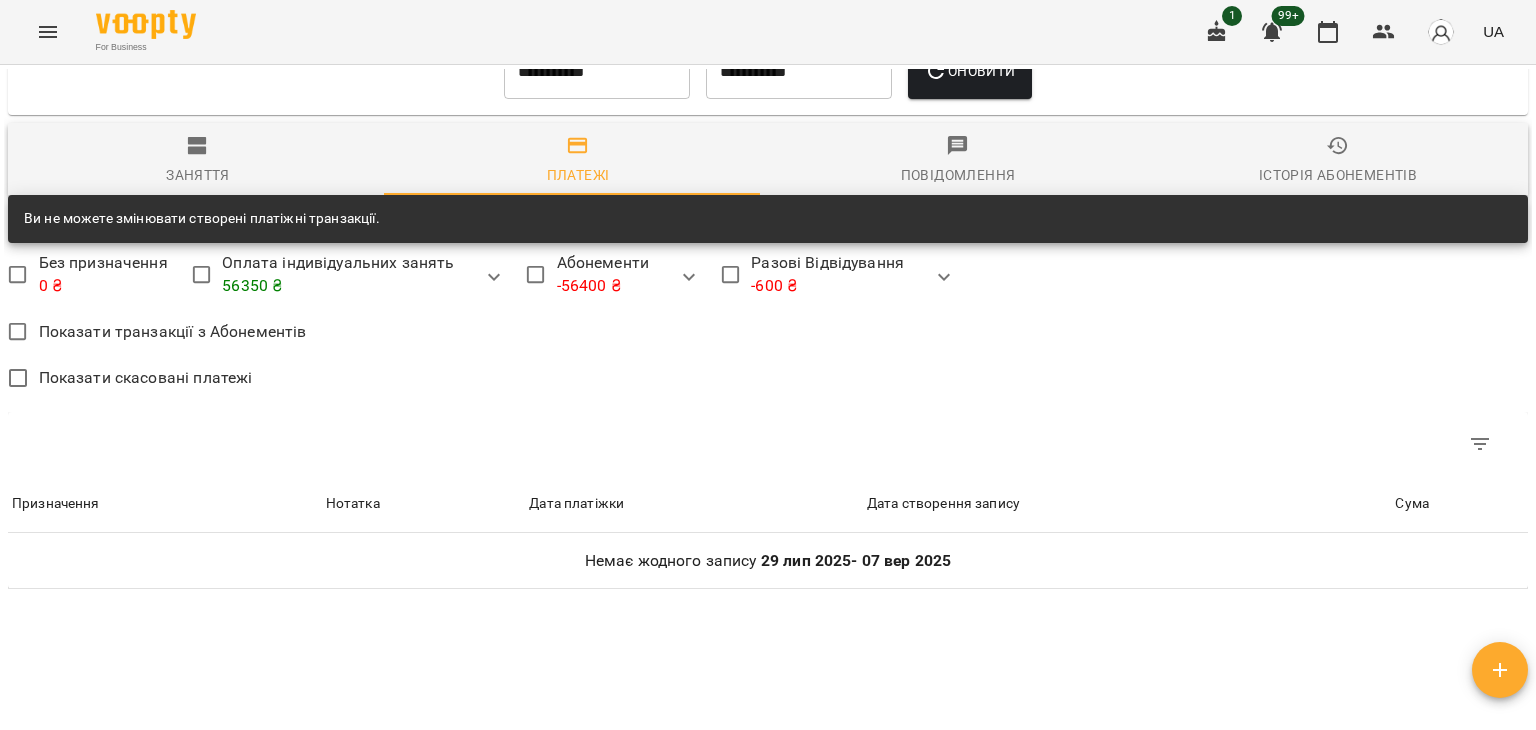 scroll, scrollTop: 1029, scrollLeft: 0, axis: vertical 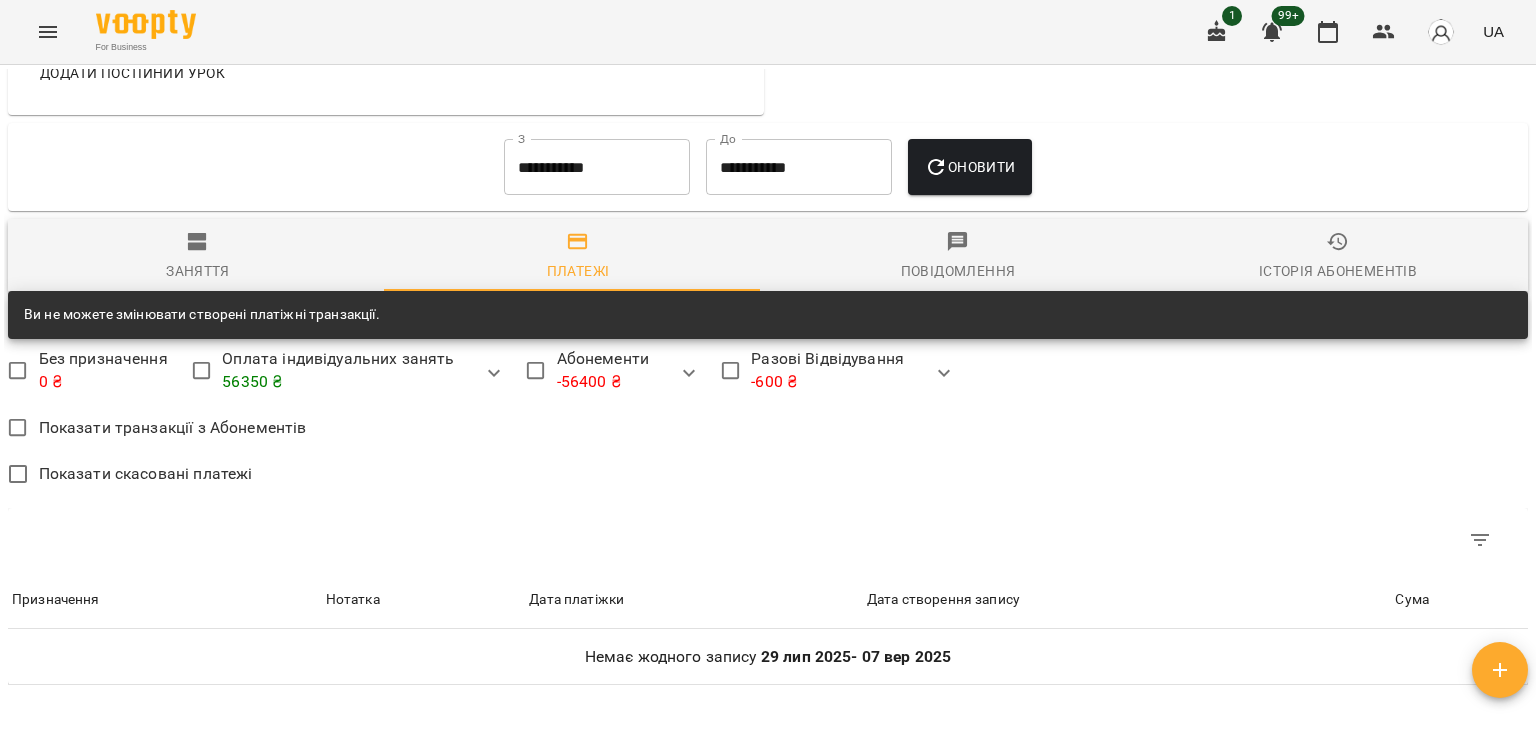 click on "**********" at bounding box center [597, 167] 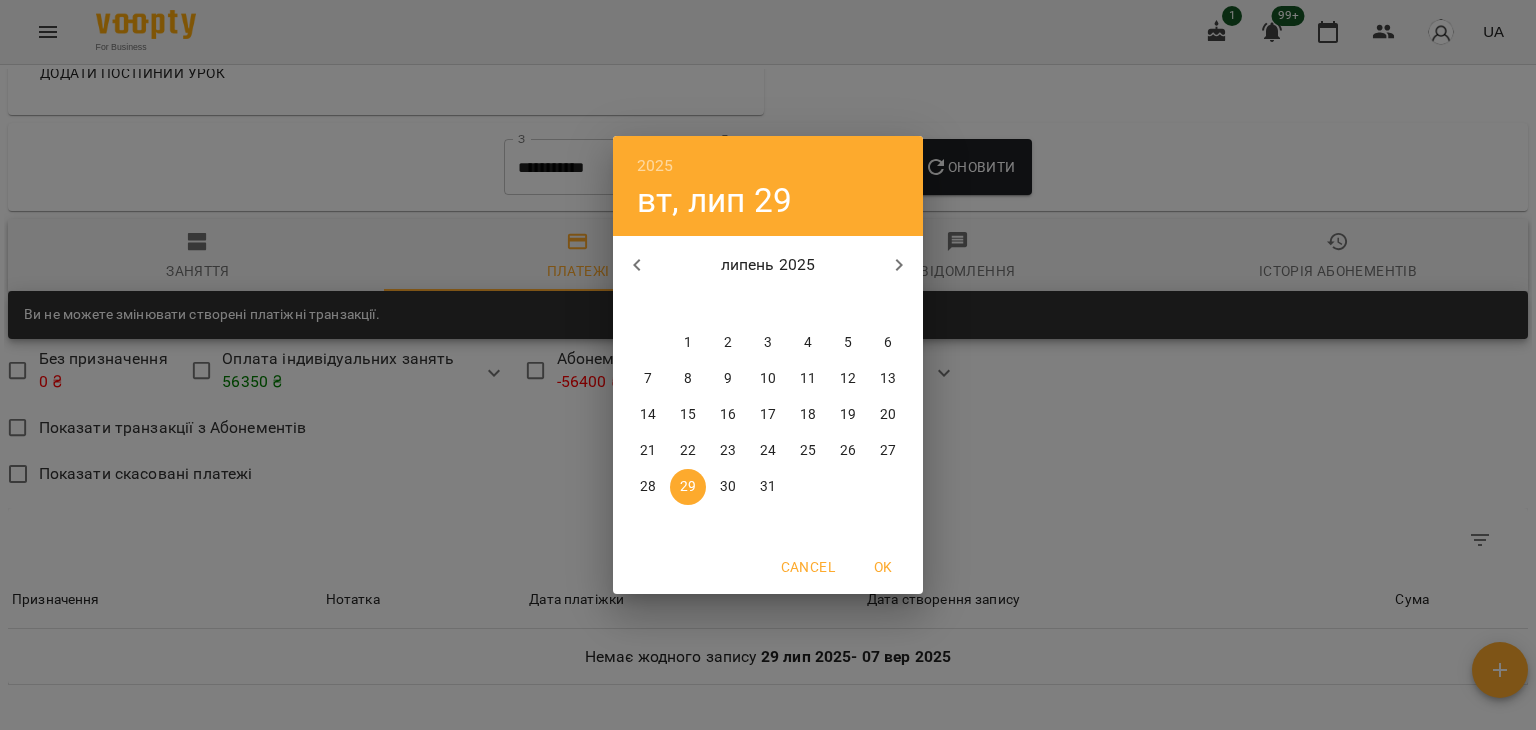 click on "14" at bounding box center [648, 415] 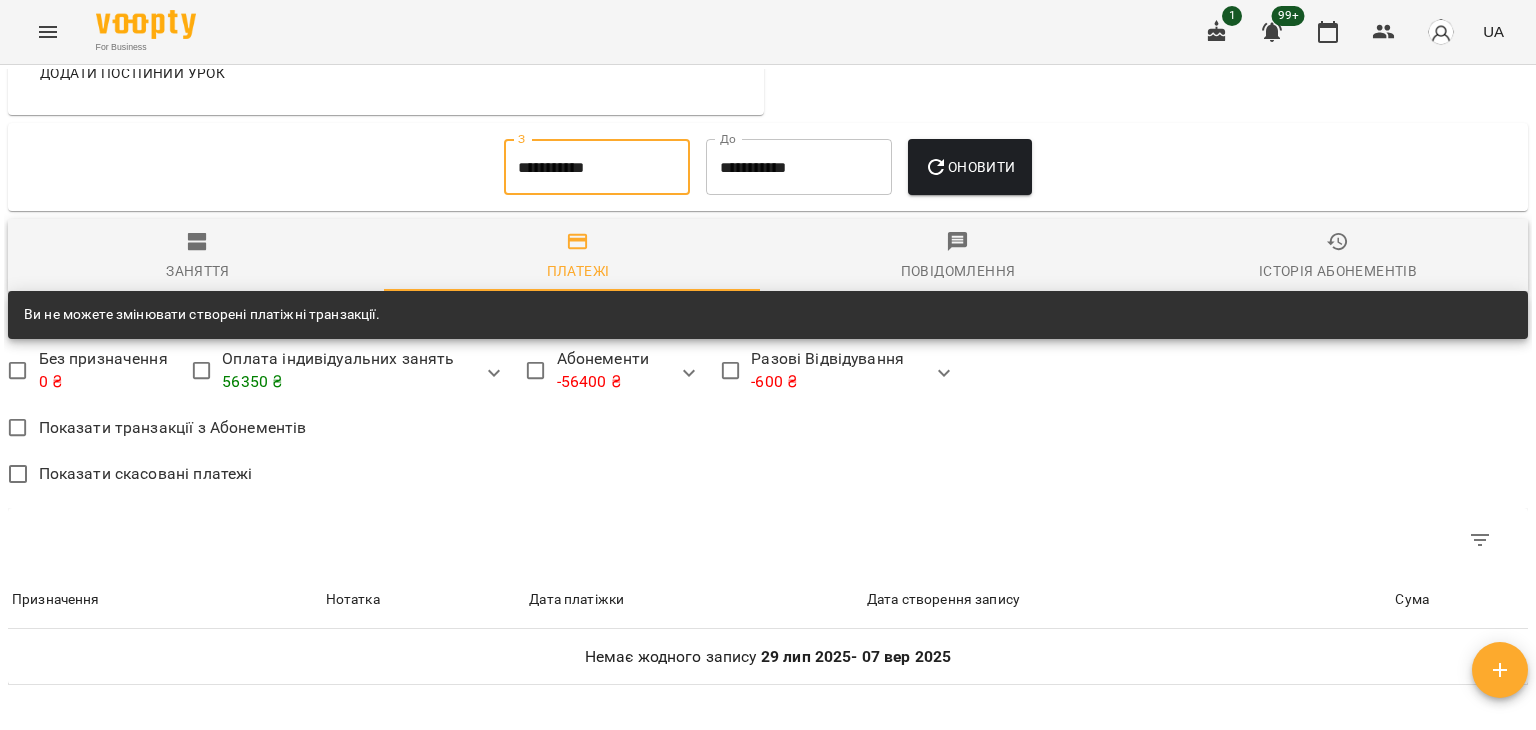 click on "Оновити" at bounding box center [969, 167] 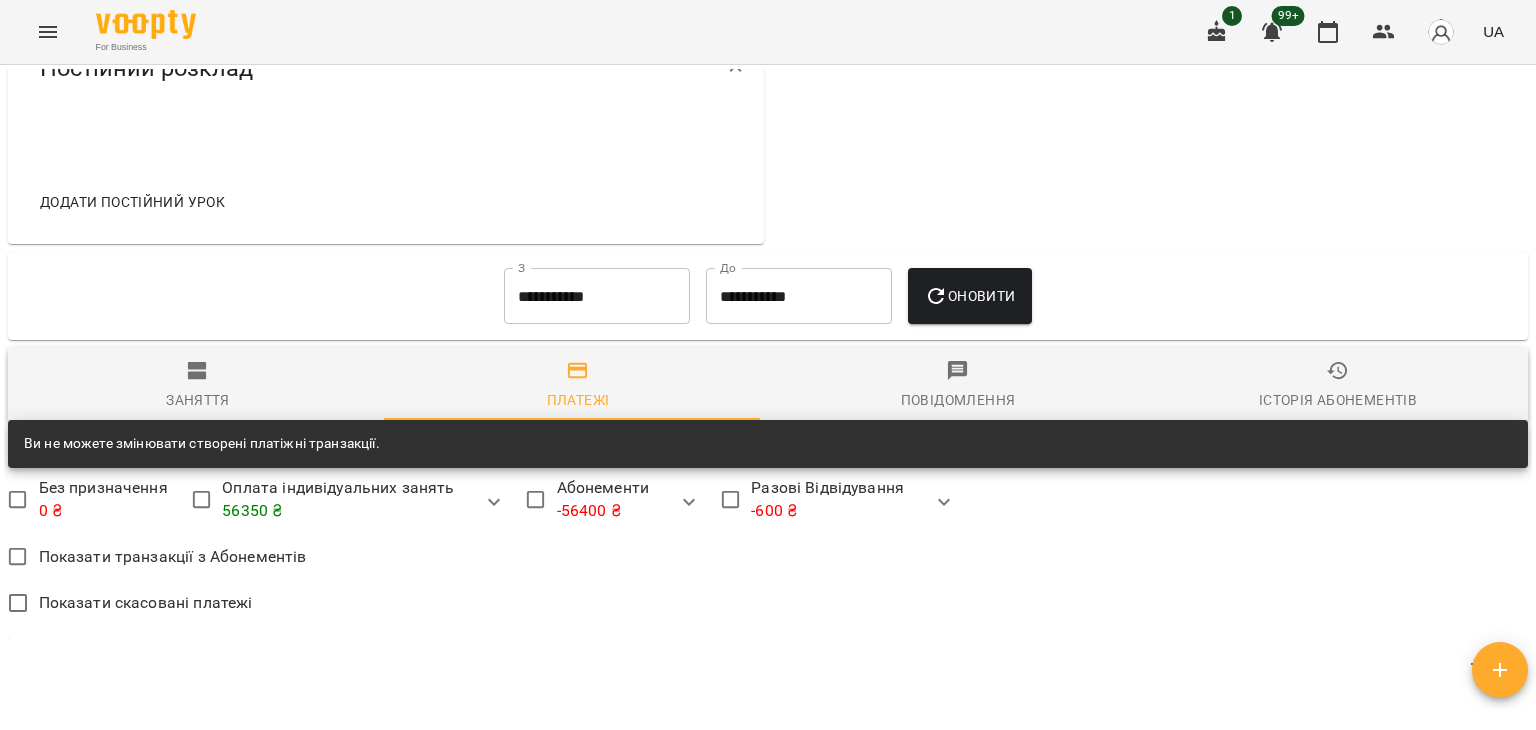 scroll, scrollTop: 1029, scrollLeft: 0, axis: vertical 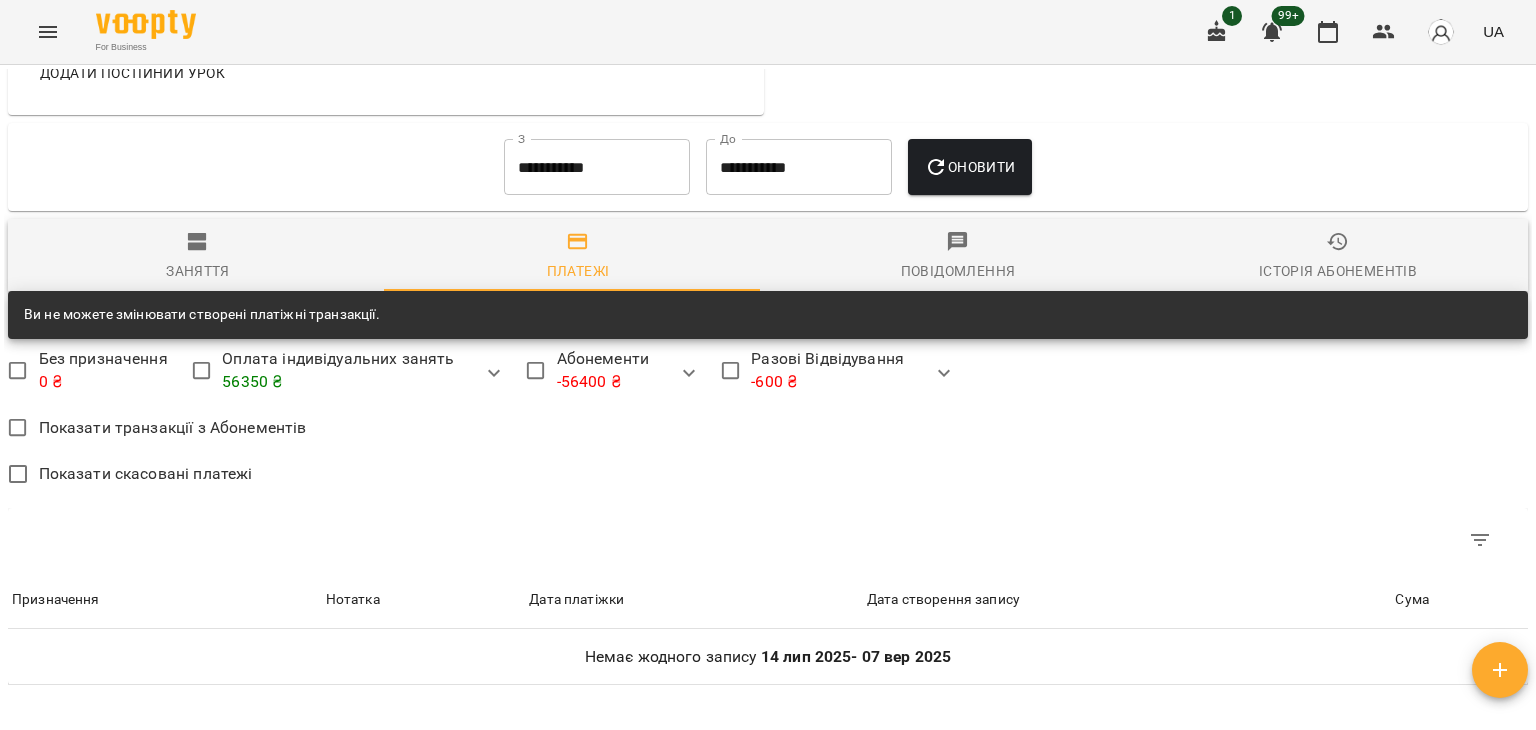 click on "**********" at bounding box center (597, 167) 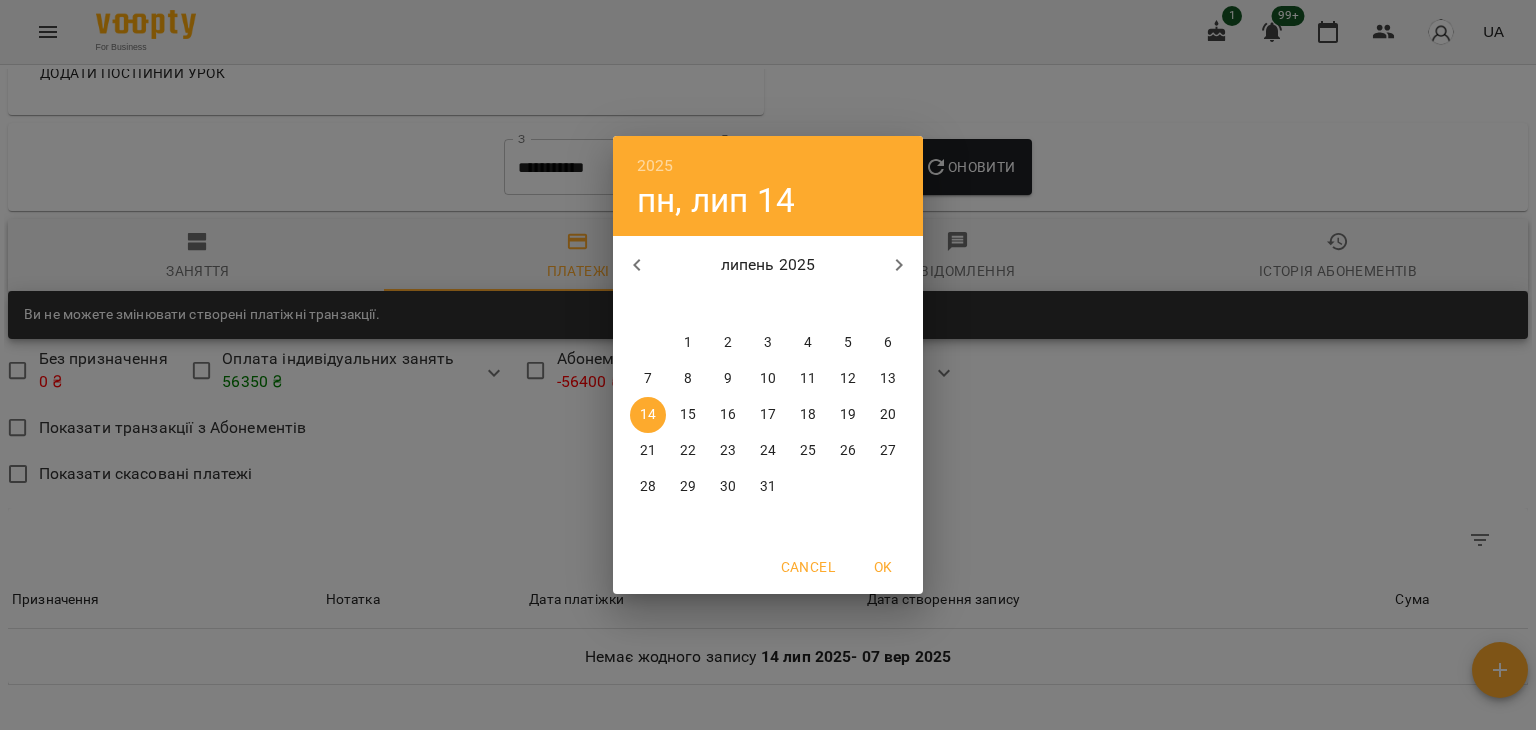 click on "1" at bounding box center [688, 343] 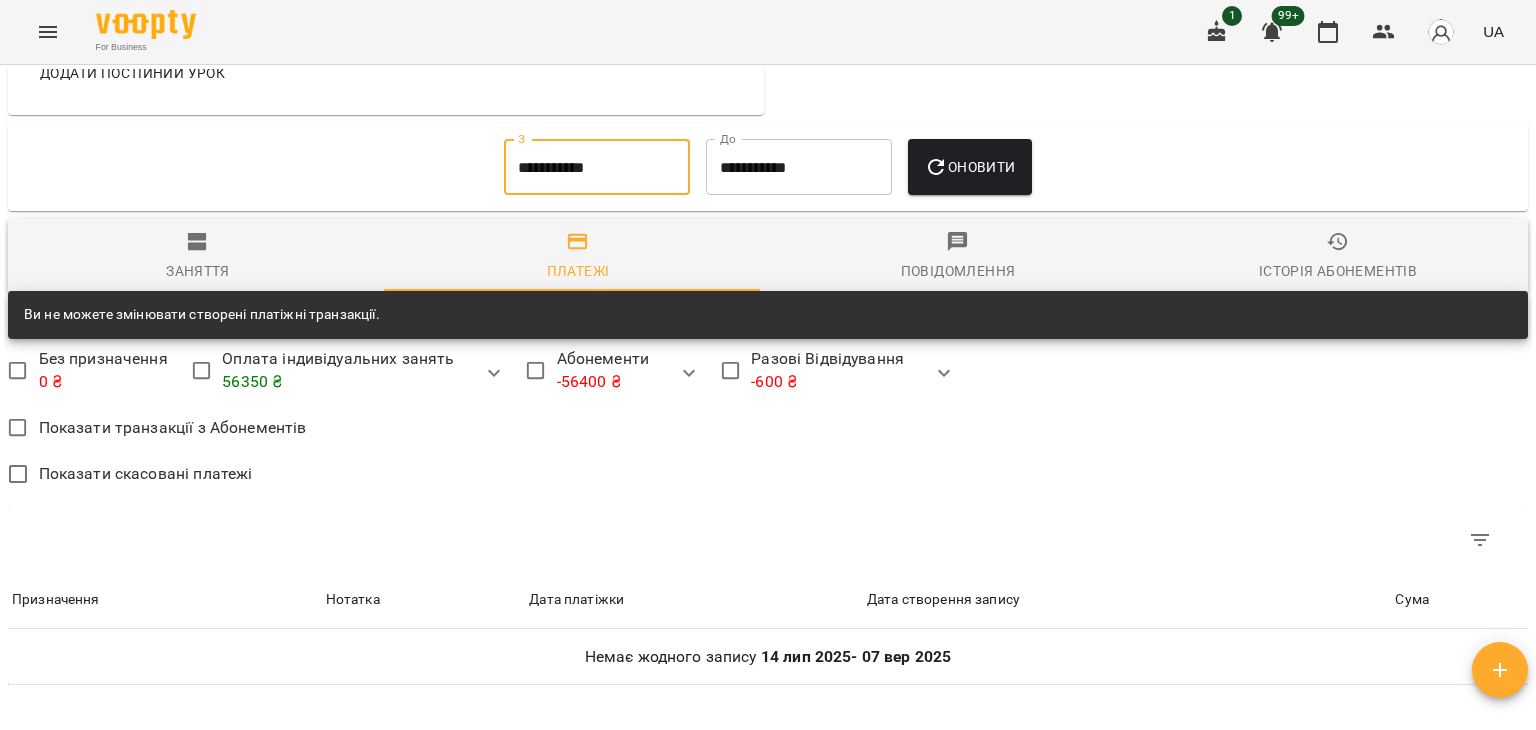click 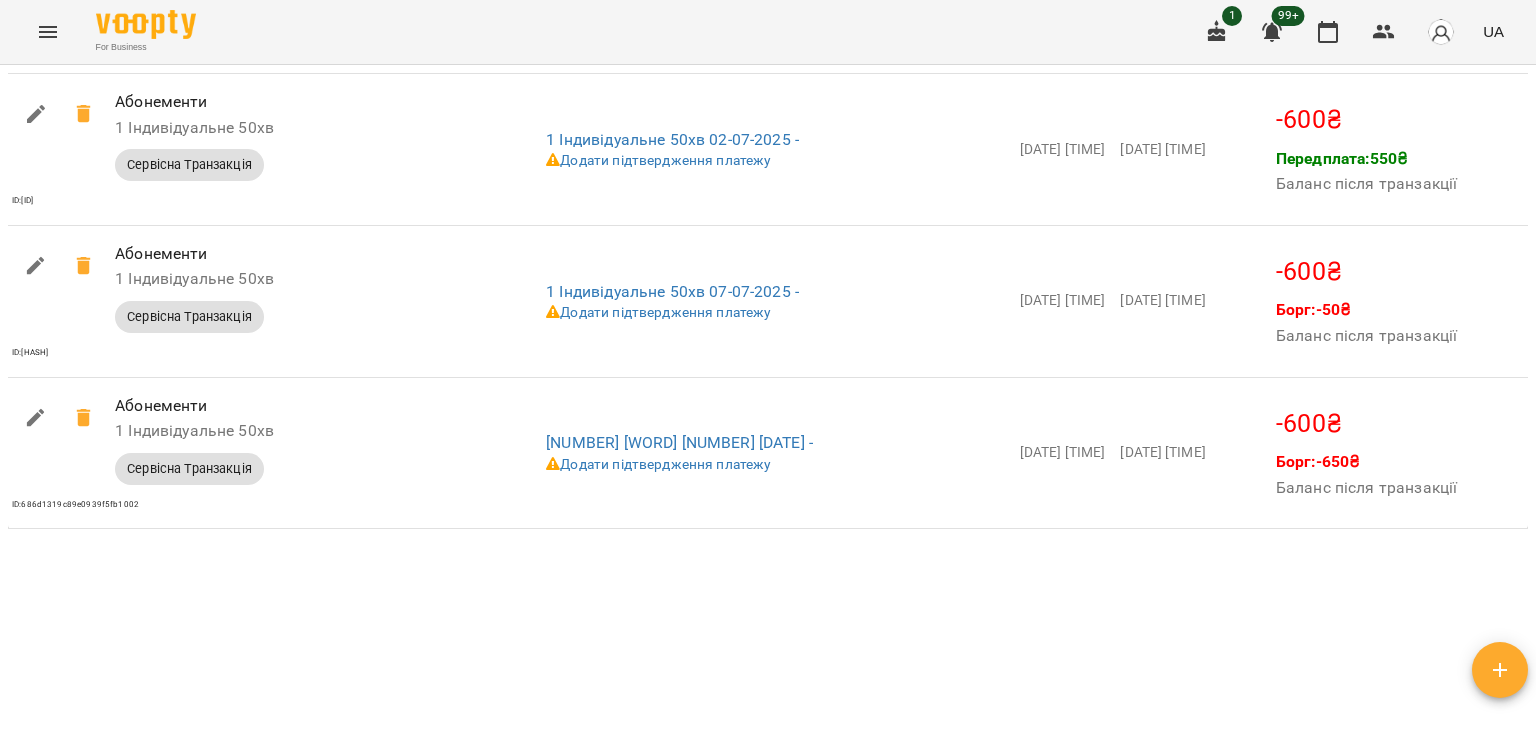 scroll, scrollTop: 1629, scrollLeft: 0, axis: vertical 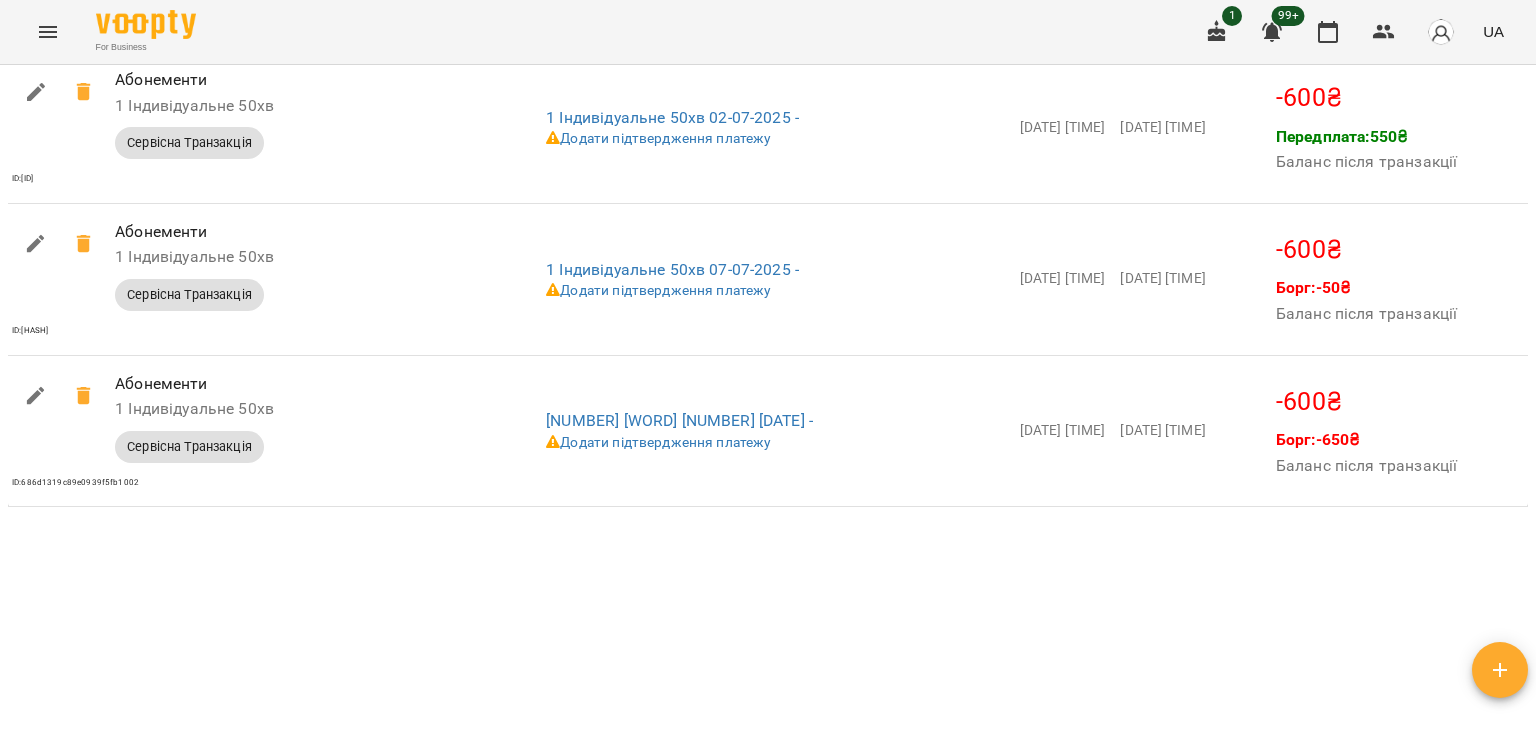 click on "For Business 1 99+ UA" at bounding box center [768, 32] 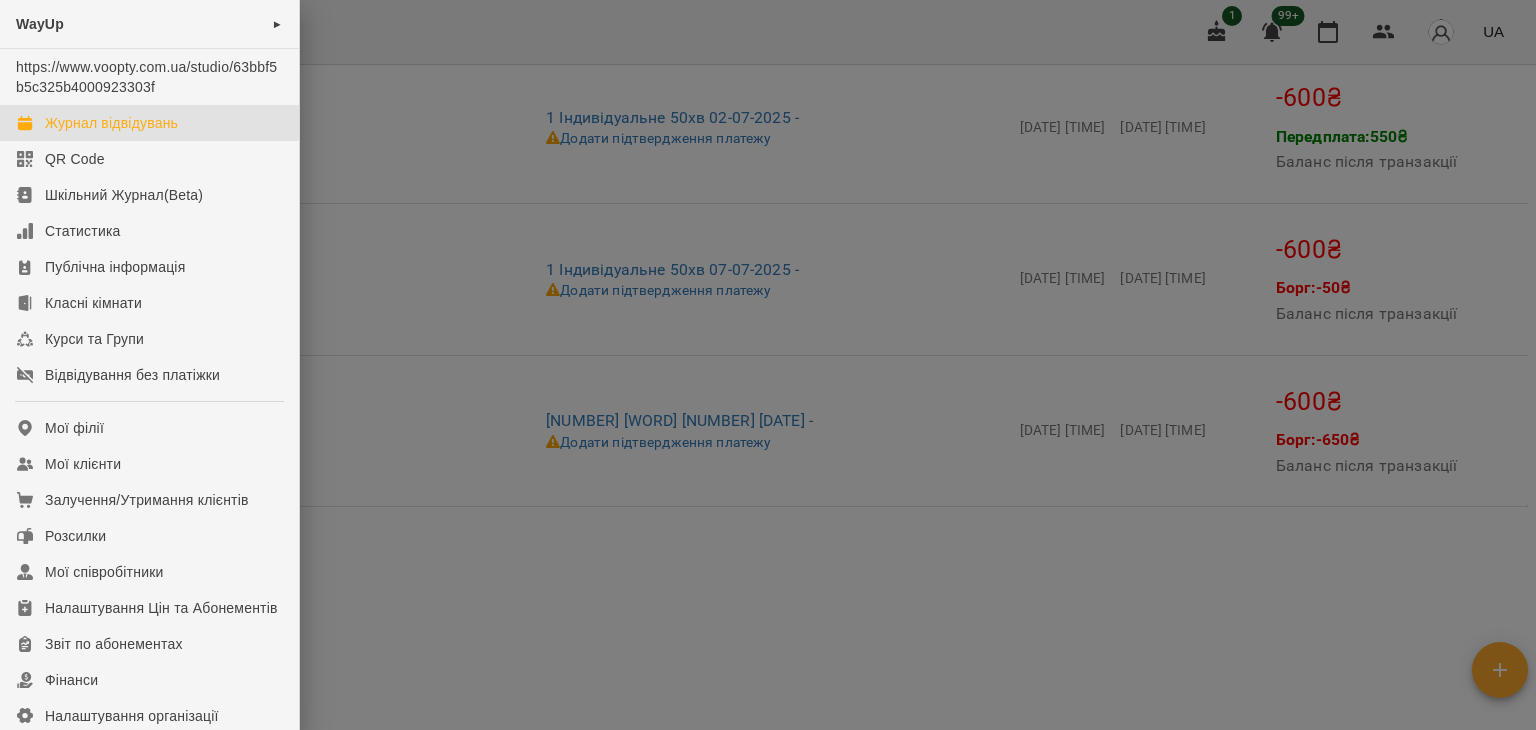 click on "Журнал відвідувань" at bounding box center (111, 123) 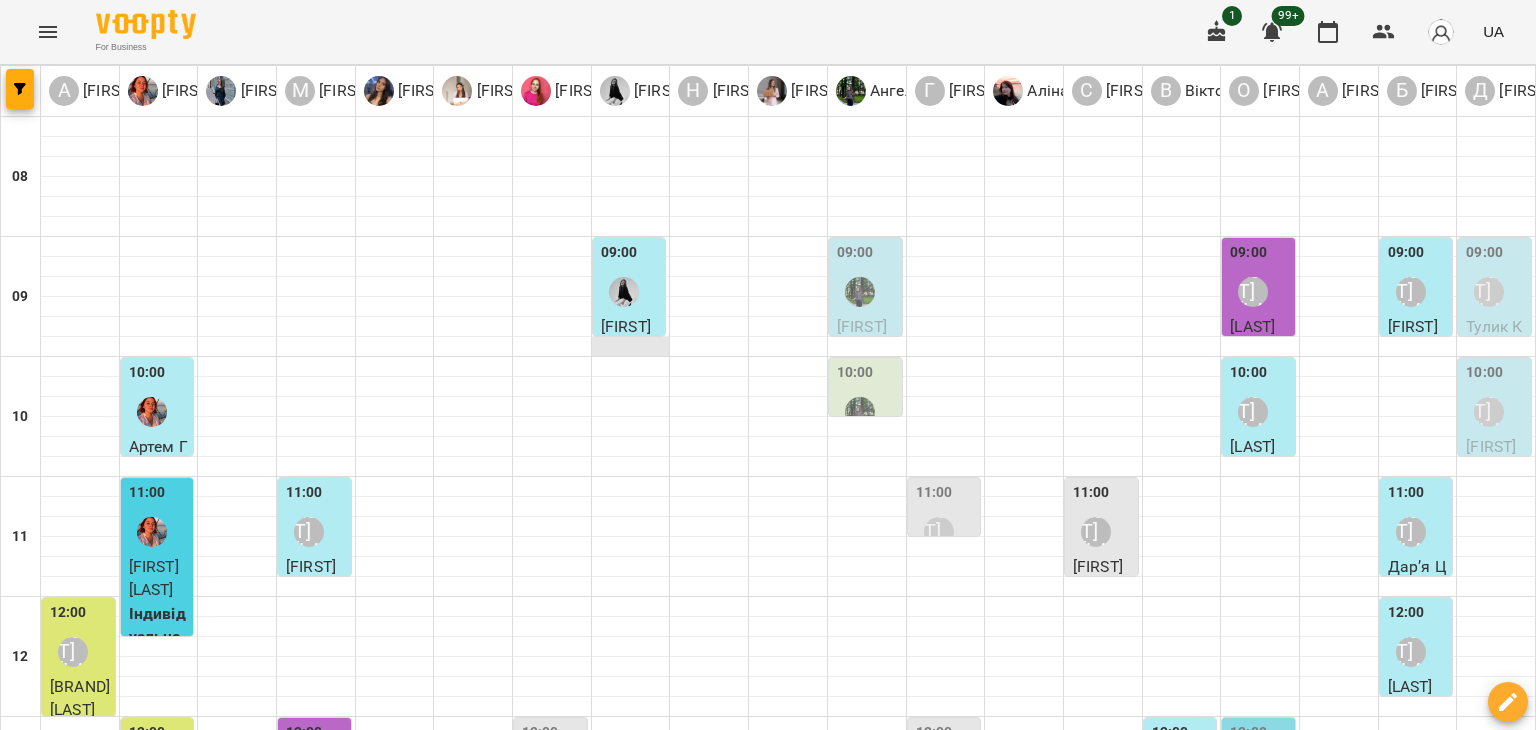 scroll, scrollTop: 0, scrollLeft: 0, axis: both 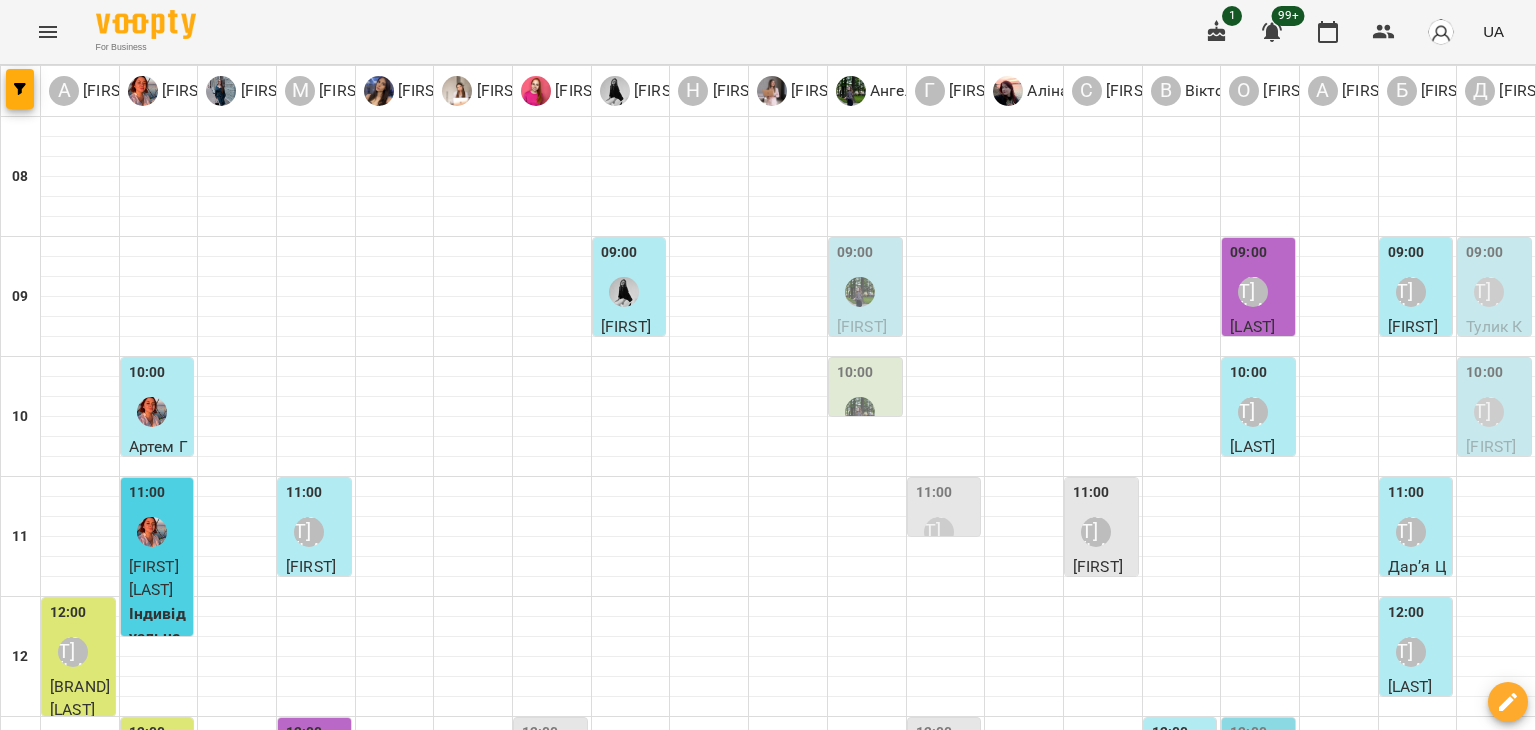 click on "пт" at bounding box center [1068, 1823] 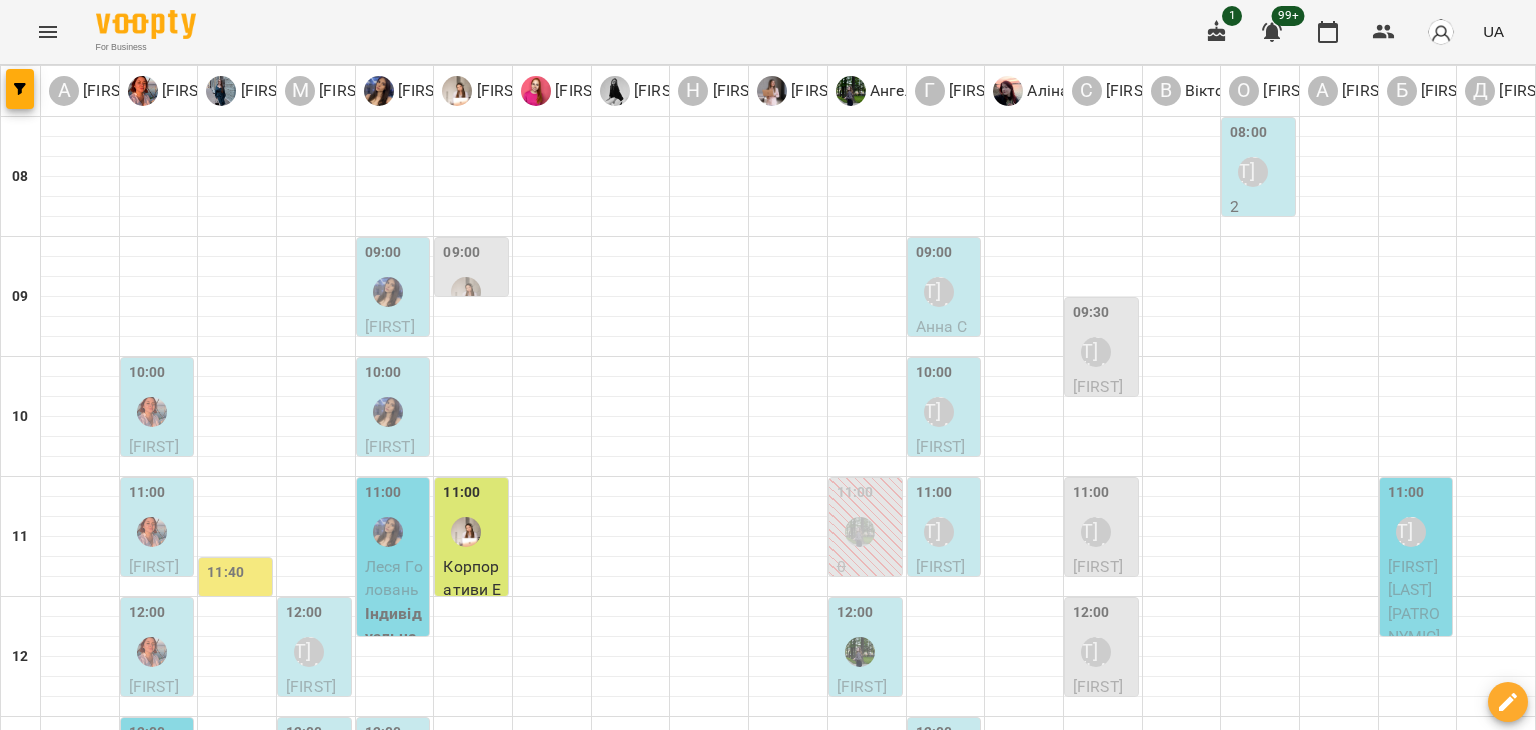scroll, scrollTop: 100, scrollLeft: 0, axis: vertical 